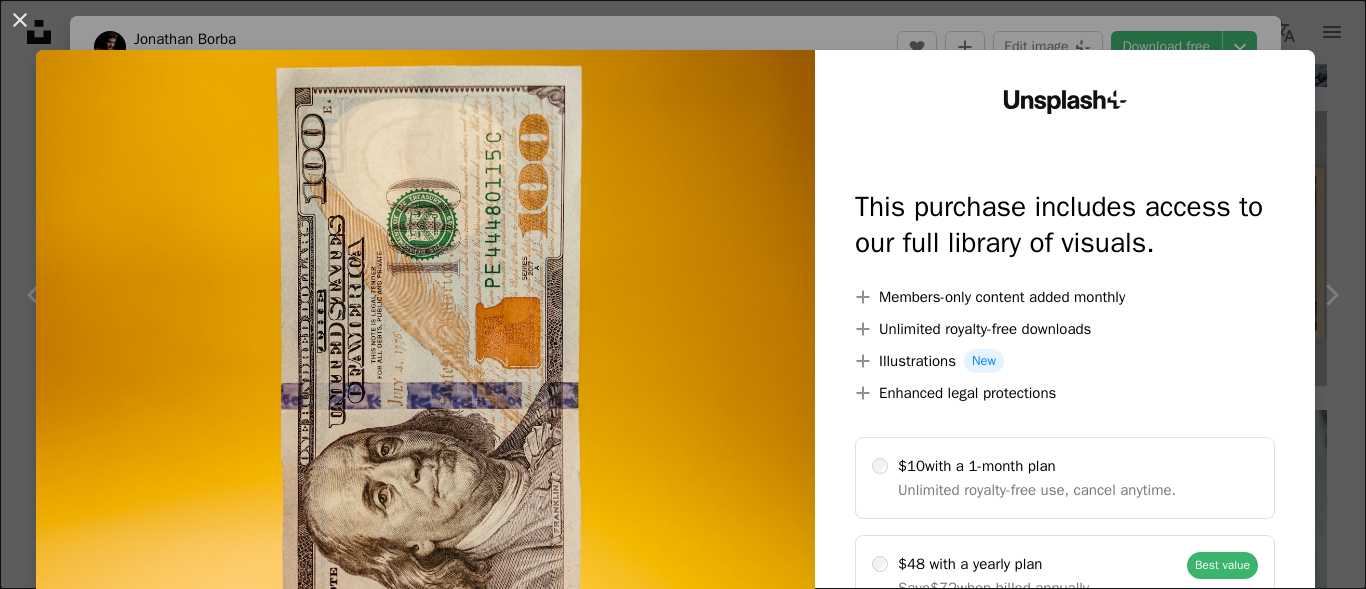 scroll, scrollTop: 1300, scrollLeft: 0, axis: vertical 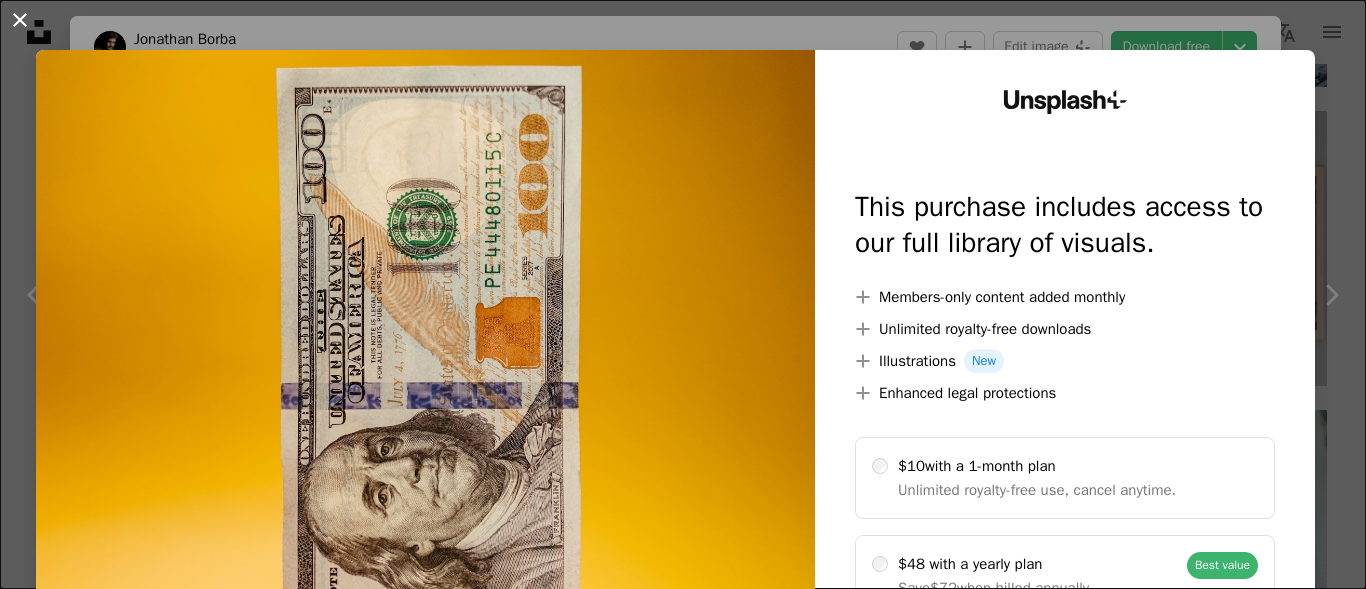 click on "An X shape" at bounding box center [20, 20] 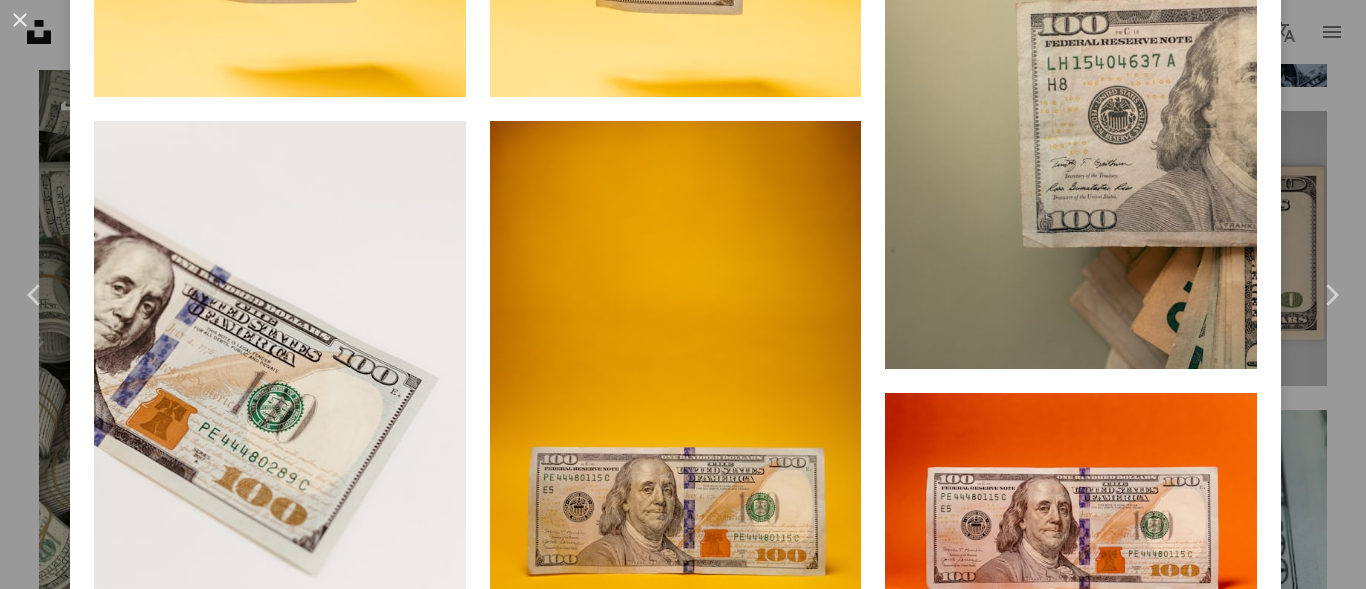 scroll, scrollTop: 1800, scrollLeft: 0, axis: vertical 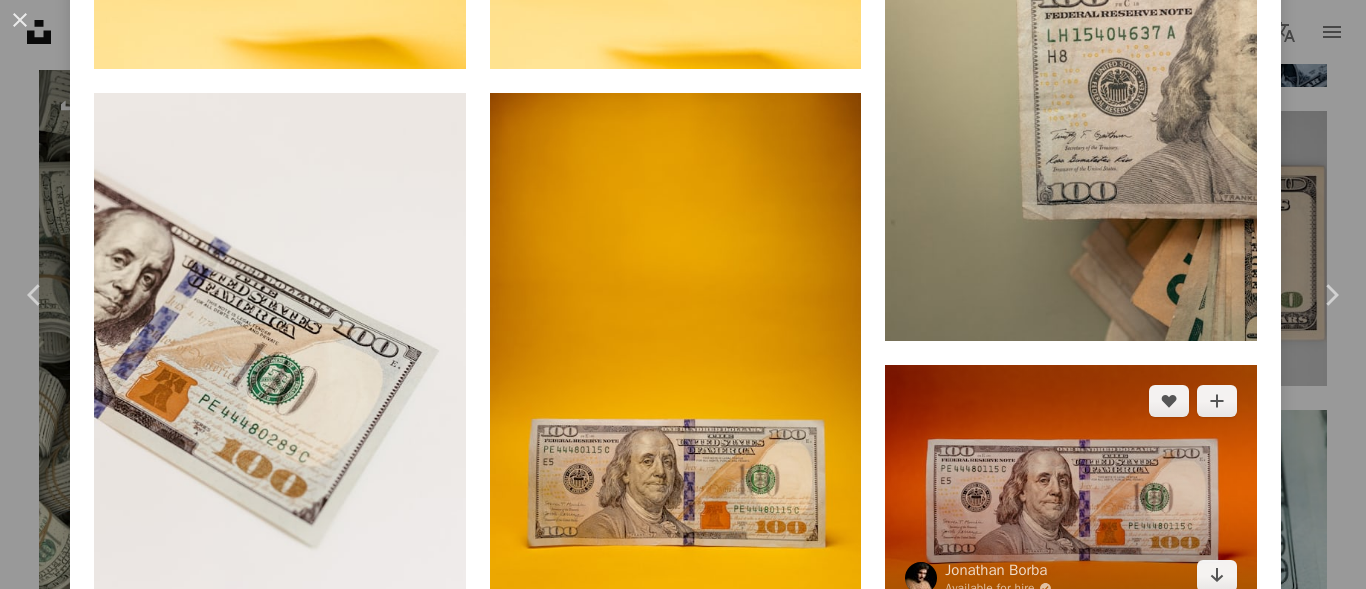 click at bounding box center [1071, 489] 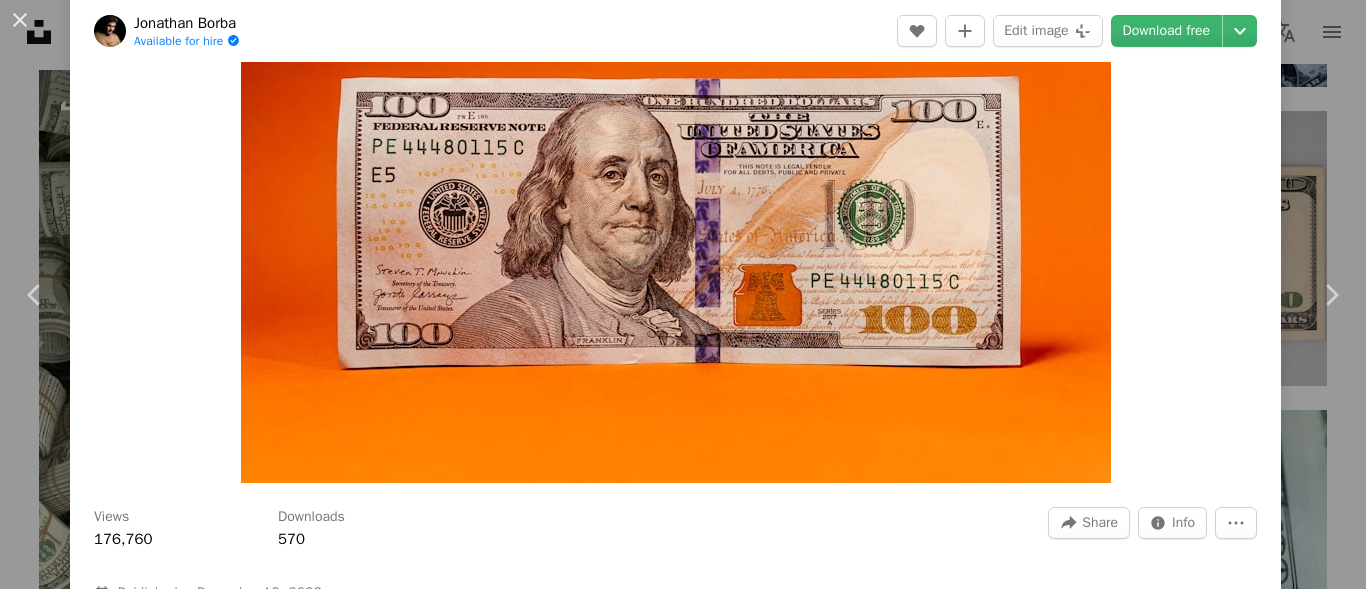 scroll, scrollTop: 200, scrollLeft: 0, axis: vertical 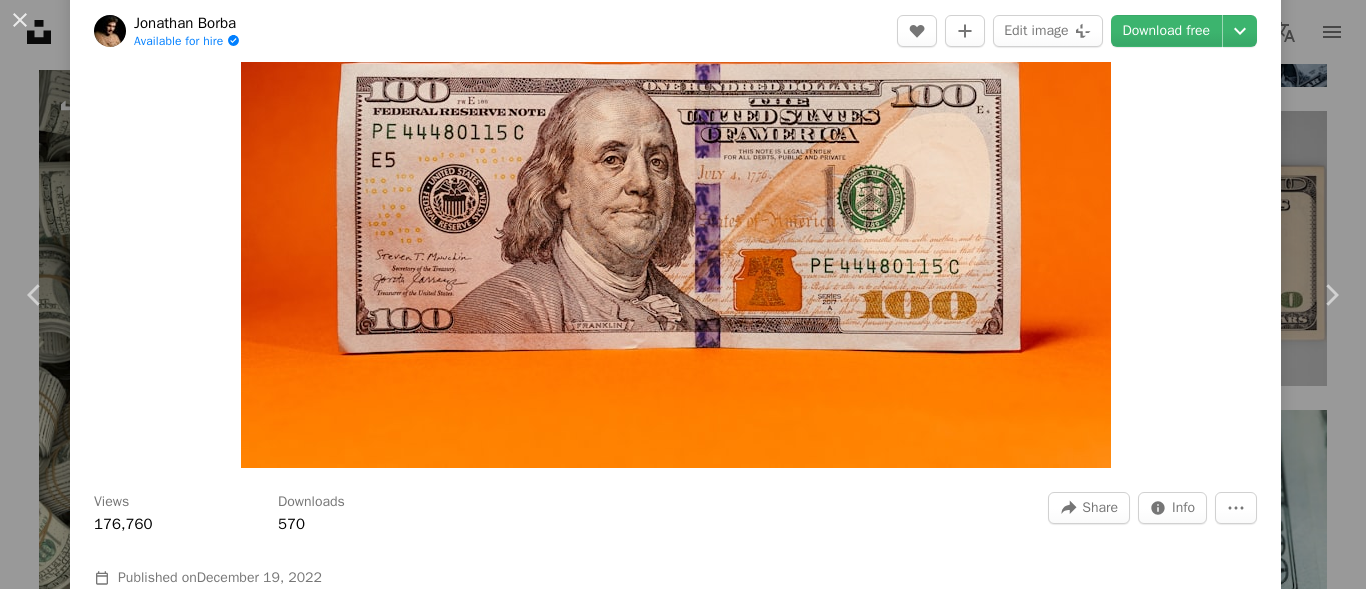 click at bounding box center (676, 178) 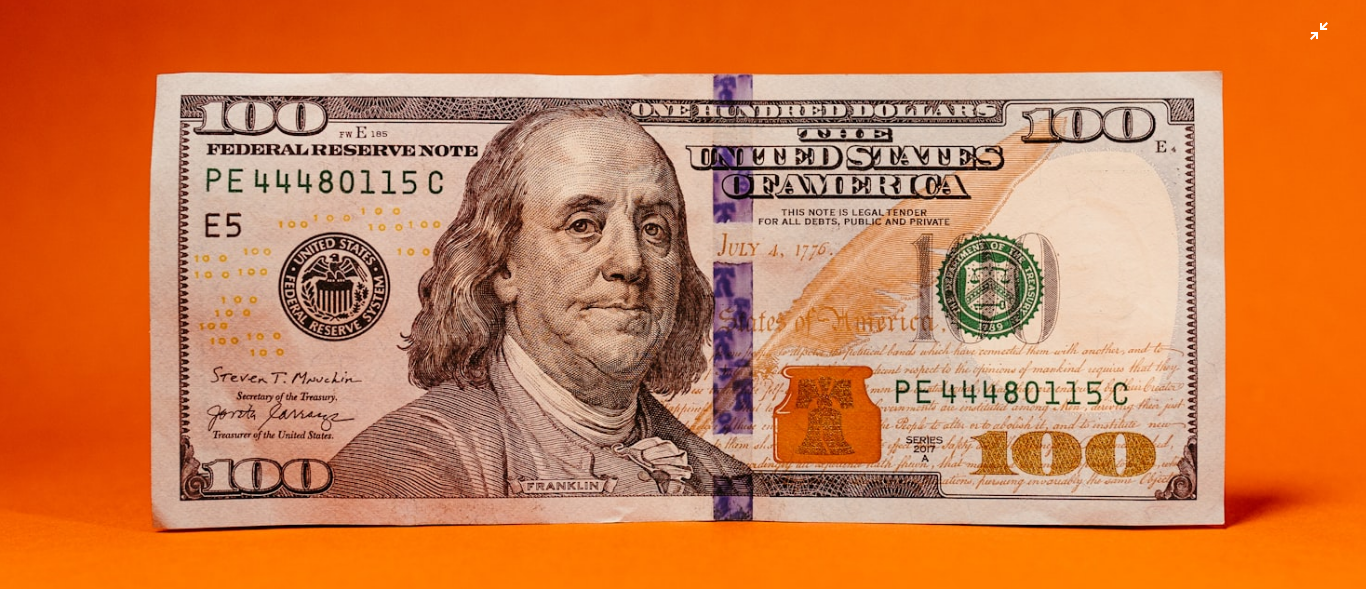 scroll, scrollTop: 200, scrollLeft: 0, axis: vertical 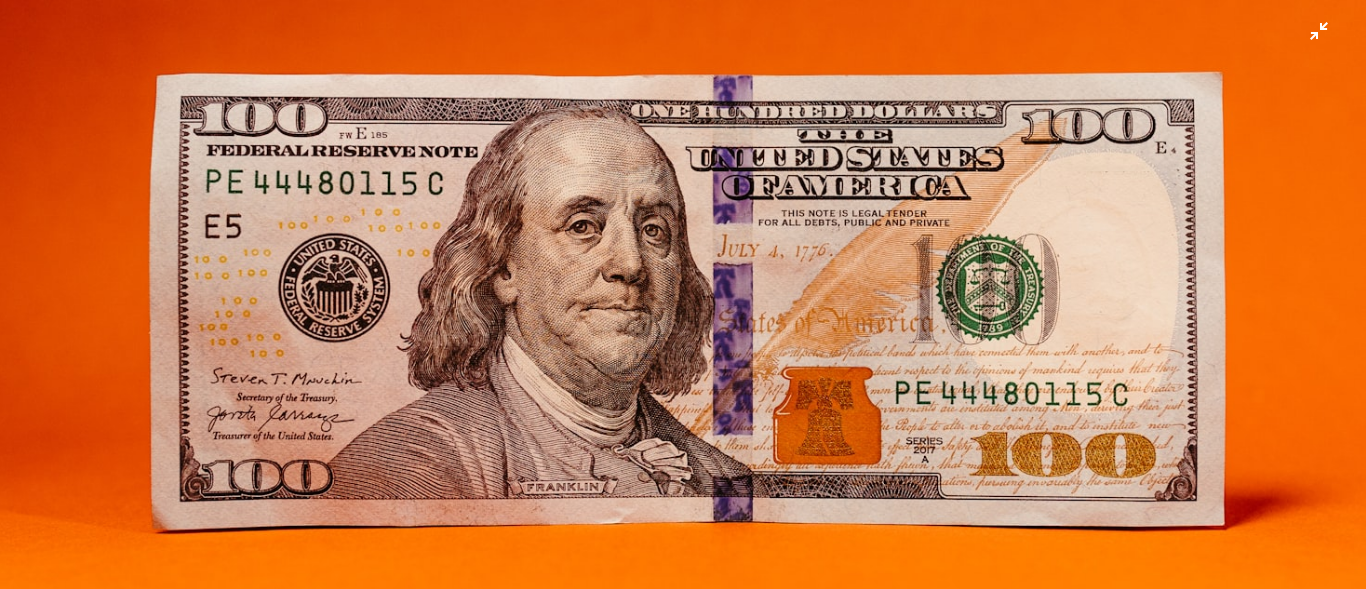 type 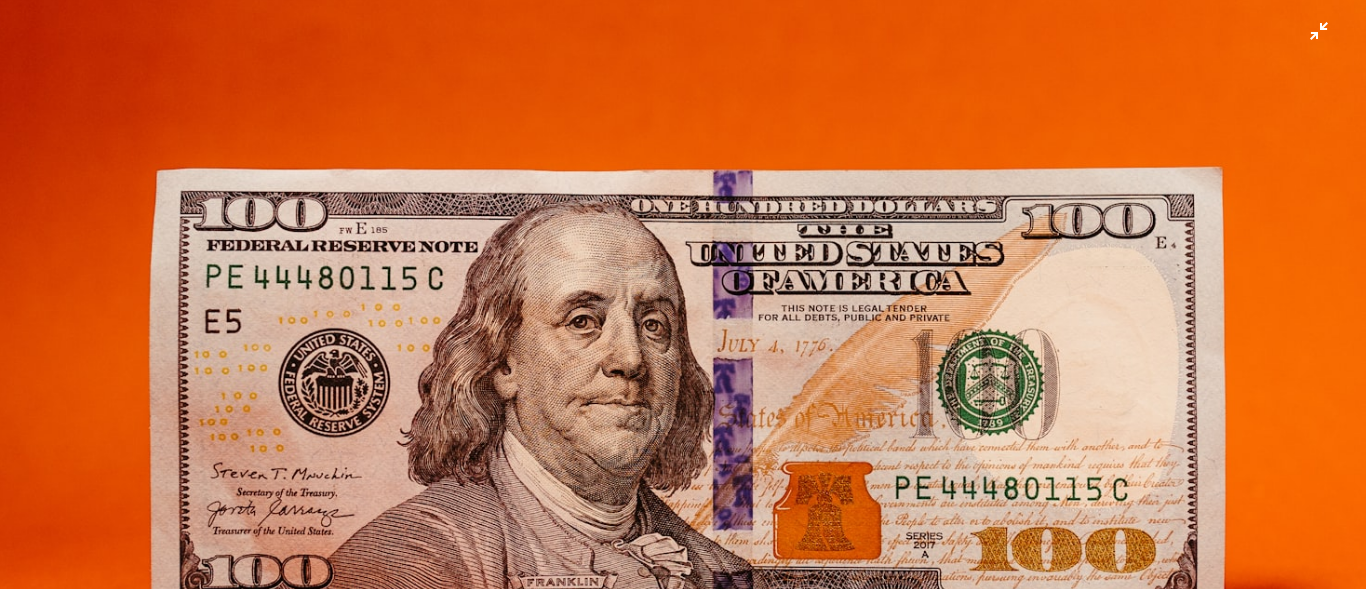 scroll, scrollTop: 0, scrollLeft: 0, axis: both 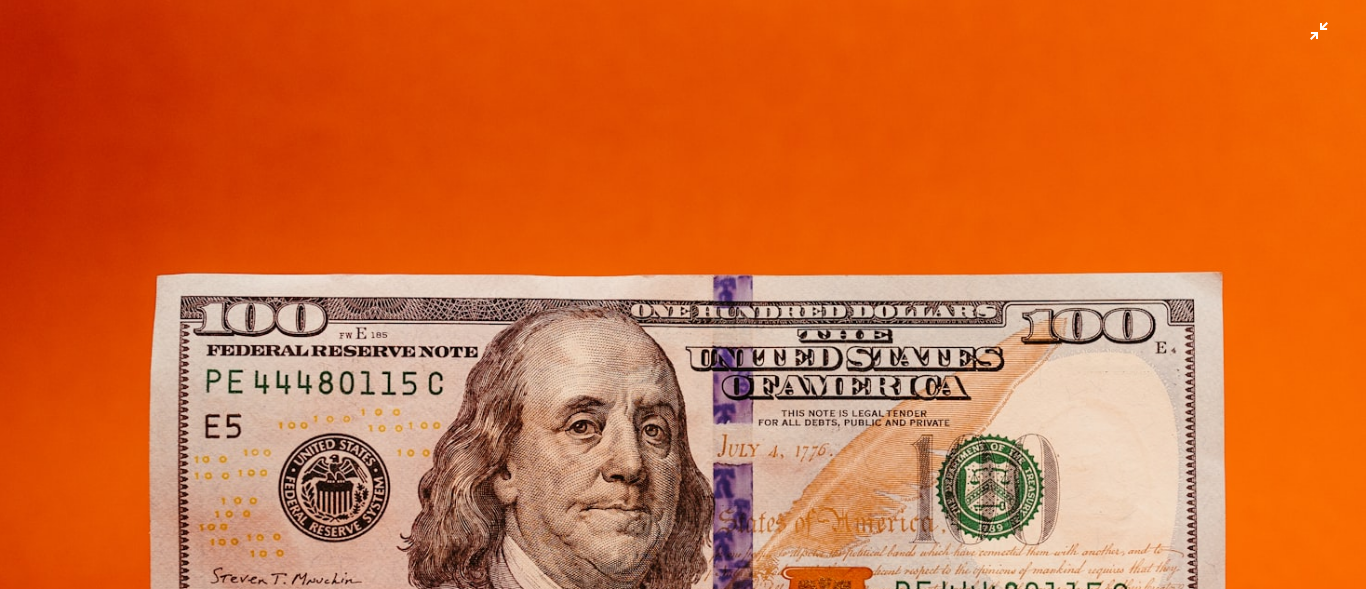 click at bounding box center (683, 455) 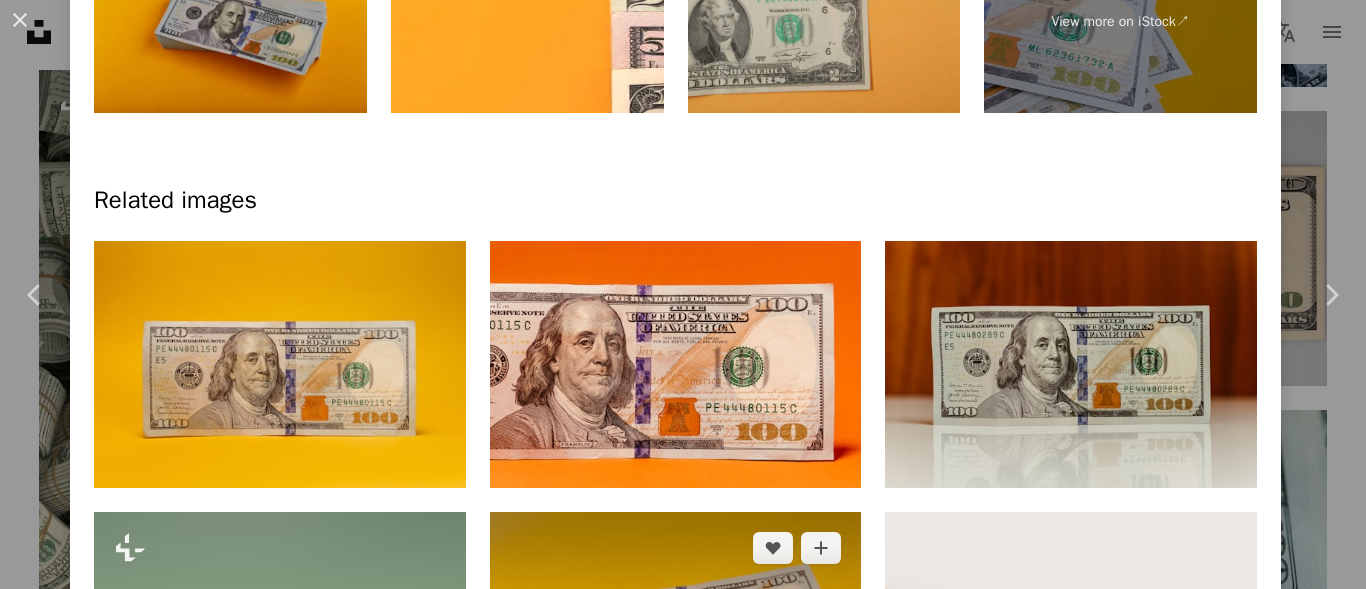 scroll, scrollTop: 1088, scrollLeft: 0, axis: vertical 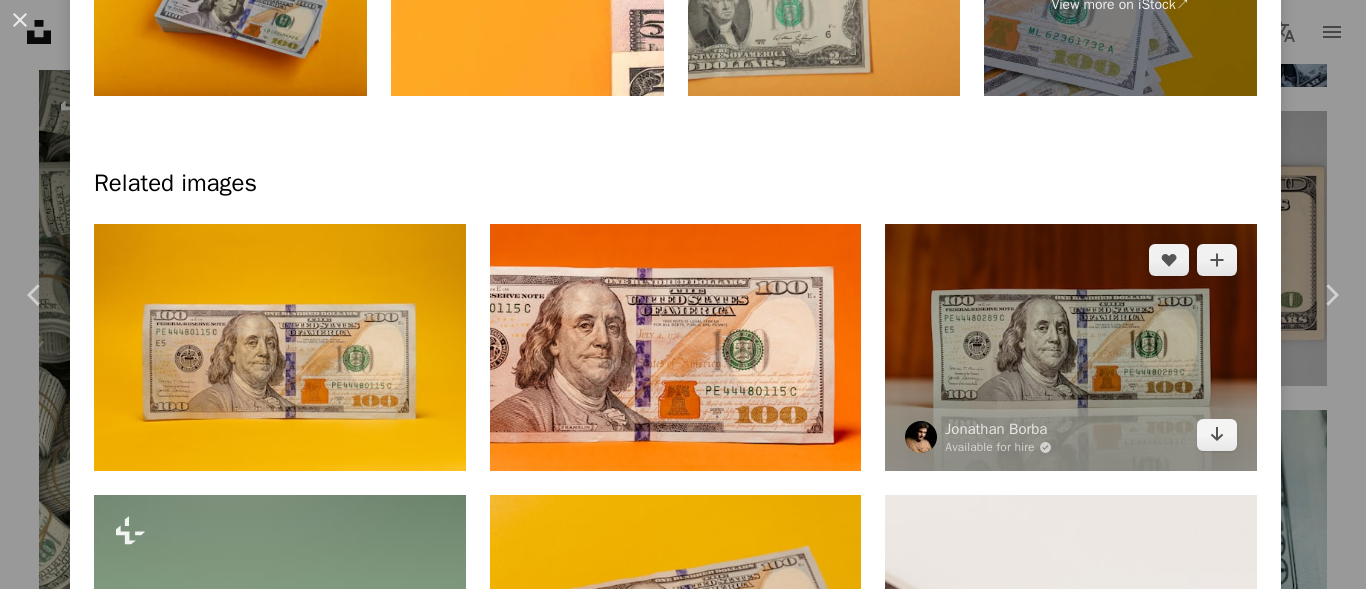 click at bounding box center [1071, 348] 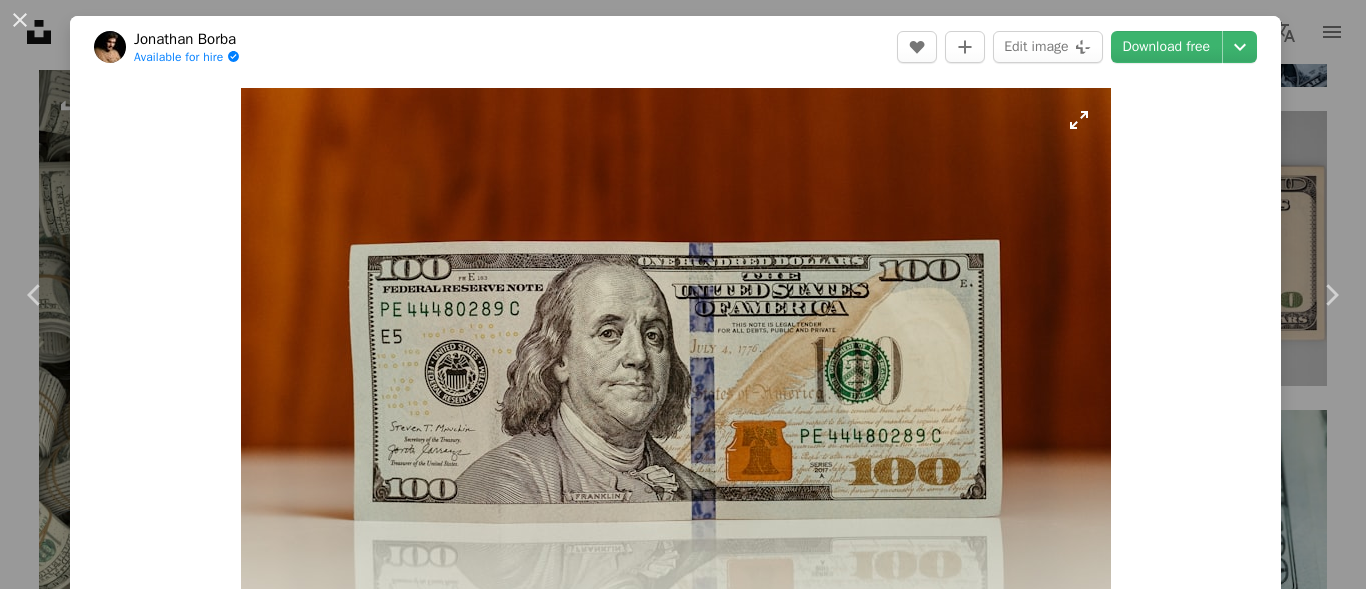 click at bounding box center [676, 378] 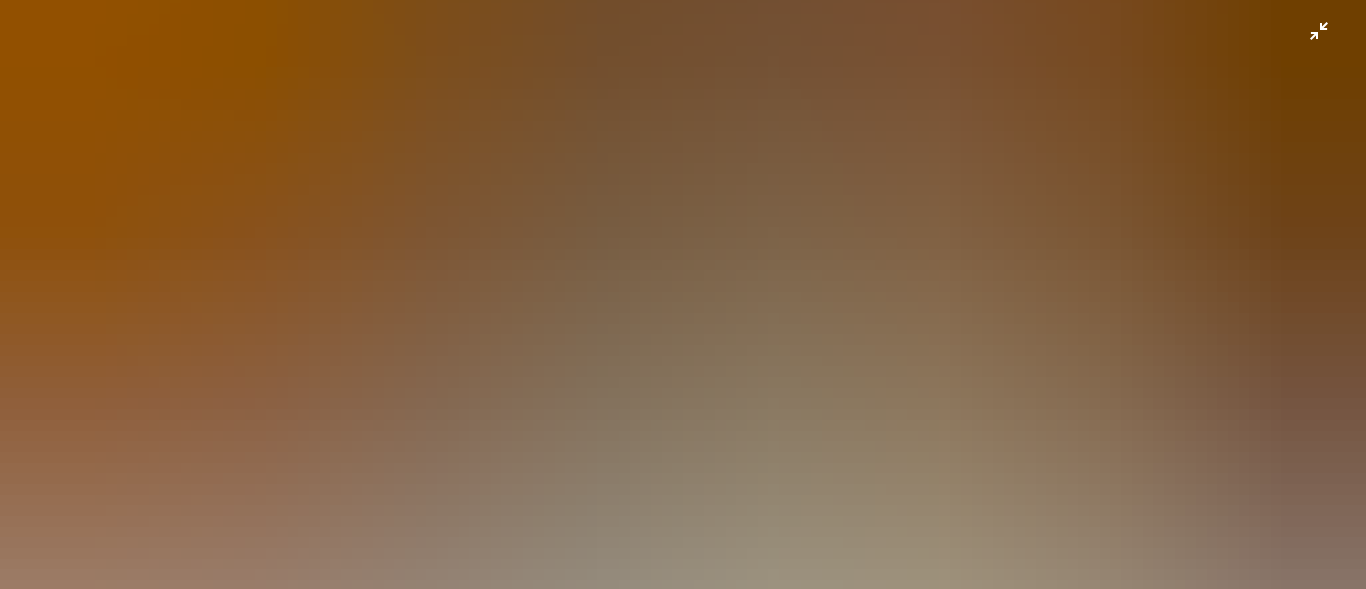 scroll, scrollTop: 200, scrollLeft: 0, axis: vertical 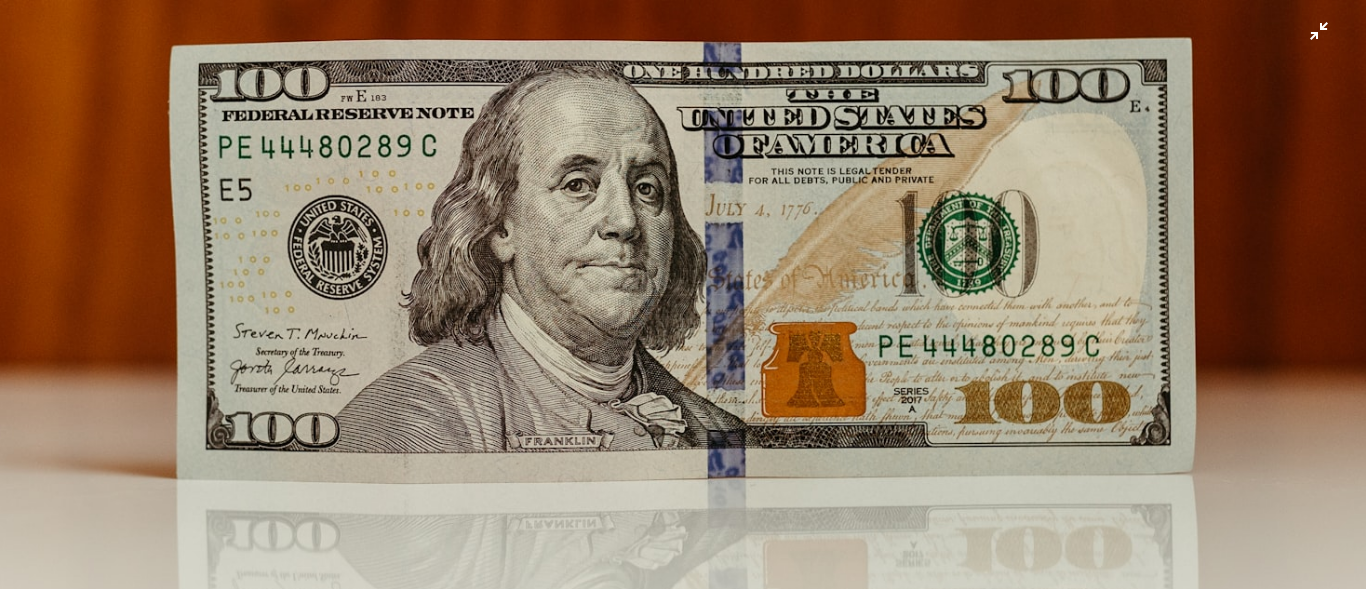click at bounding box center (683, 255) 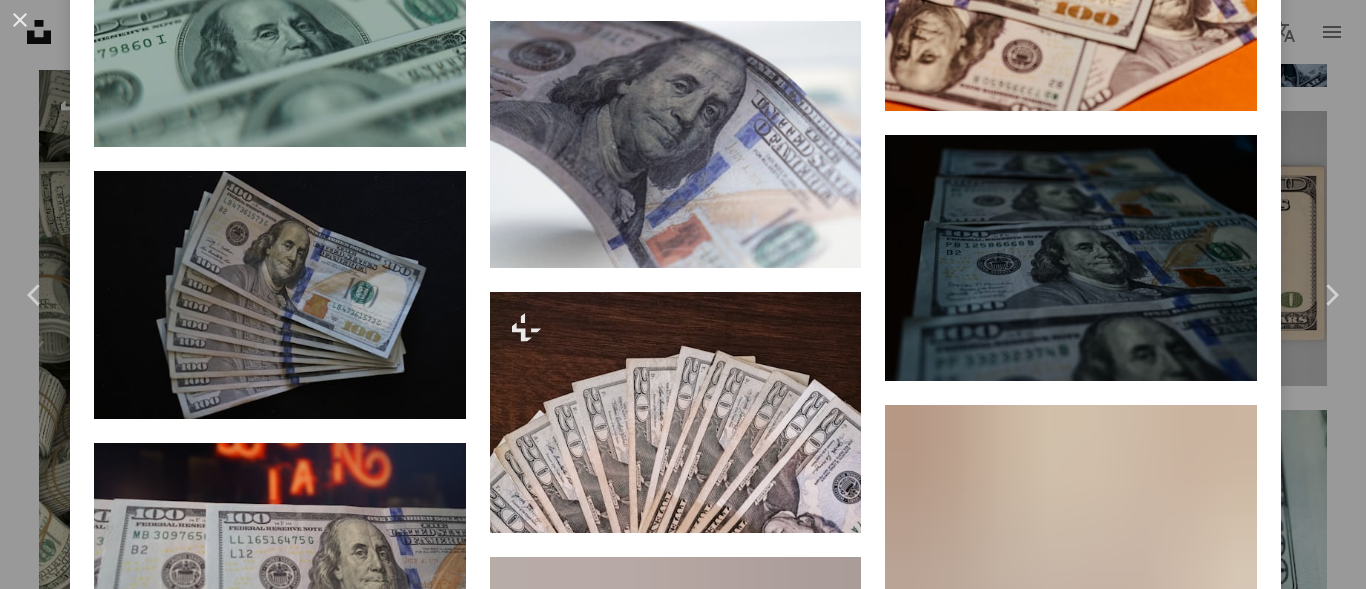 scroll, scrollTop: 4879, scrollLeft: 0, axis: vertical 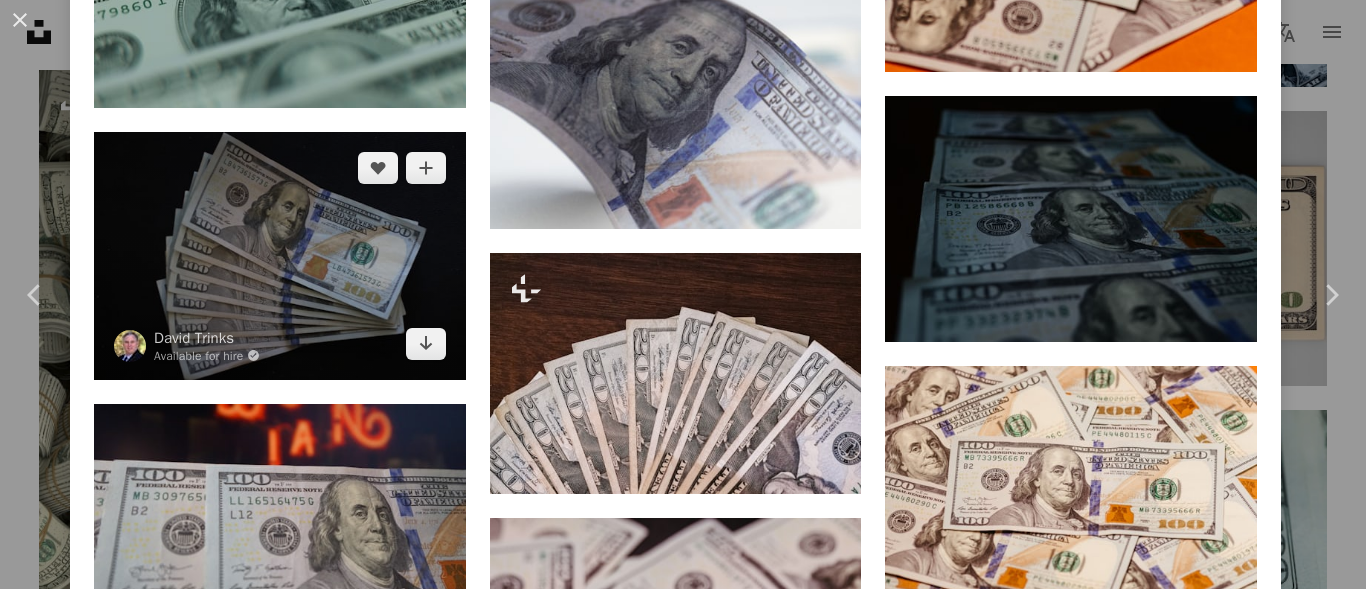 click at bounding box center [280, 256] 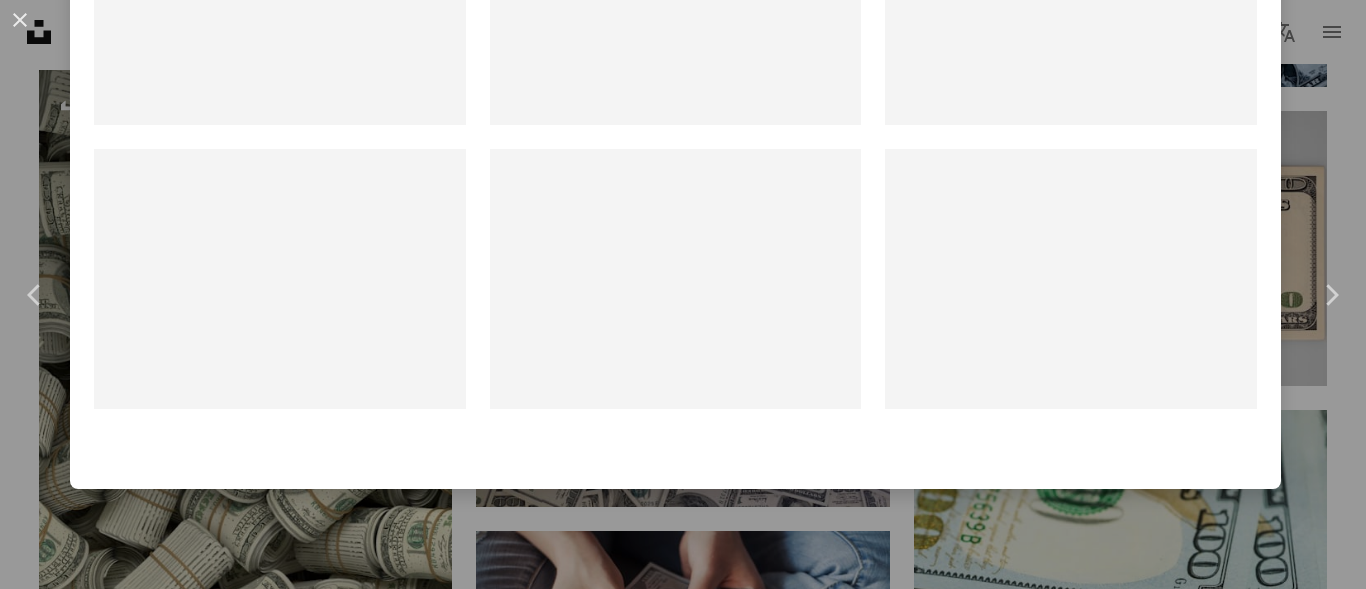 scroll, scrollTop: 0, scrollLeft: 0, axis: both 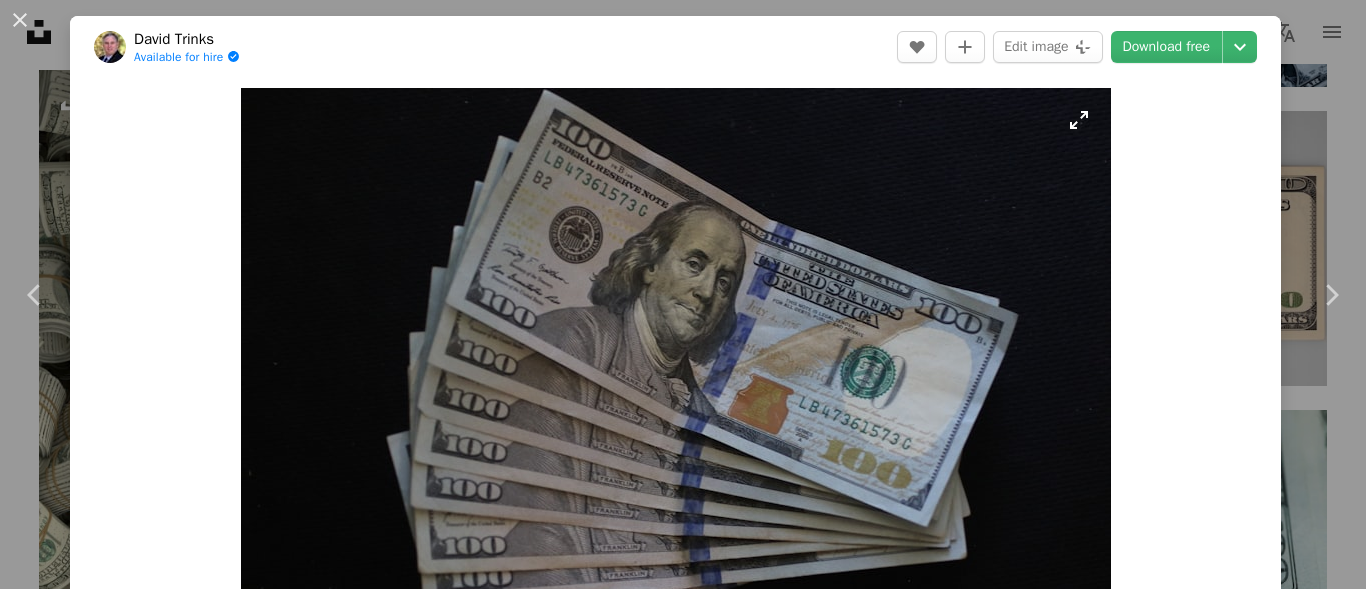 click at bounding box center (676, 378) 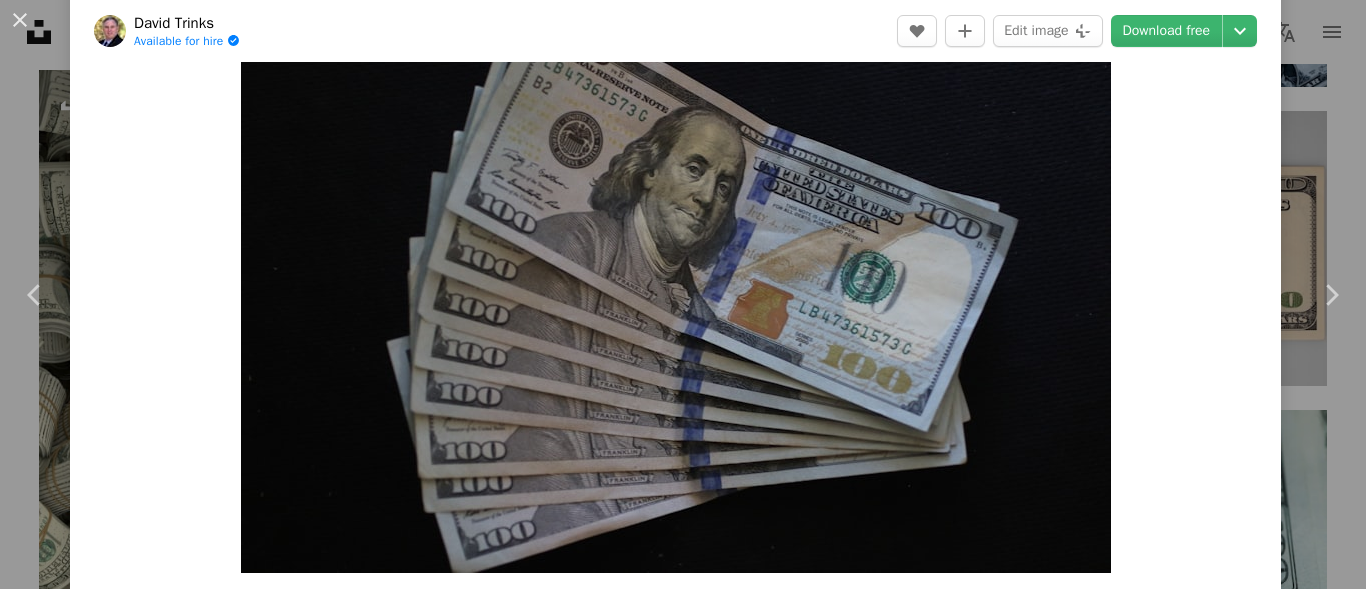 scroll, scrollTop: 79, scrollLeft: 0, axis: vertical 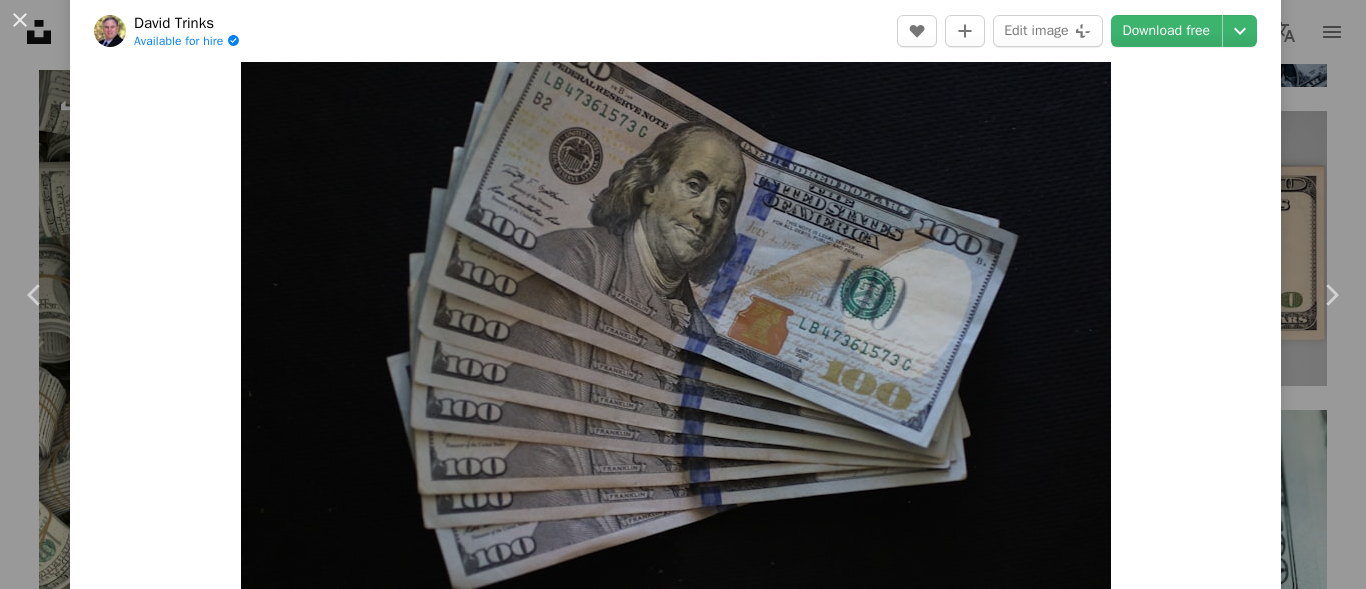 click at bounding box center [676, 299] 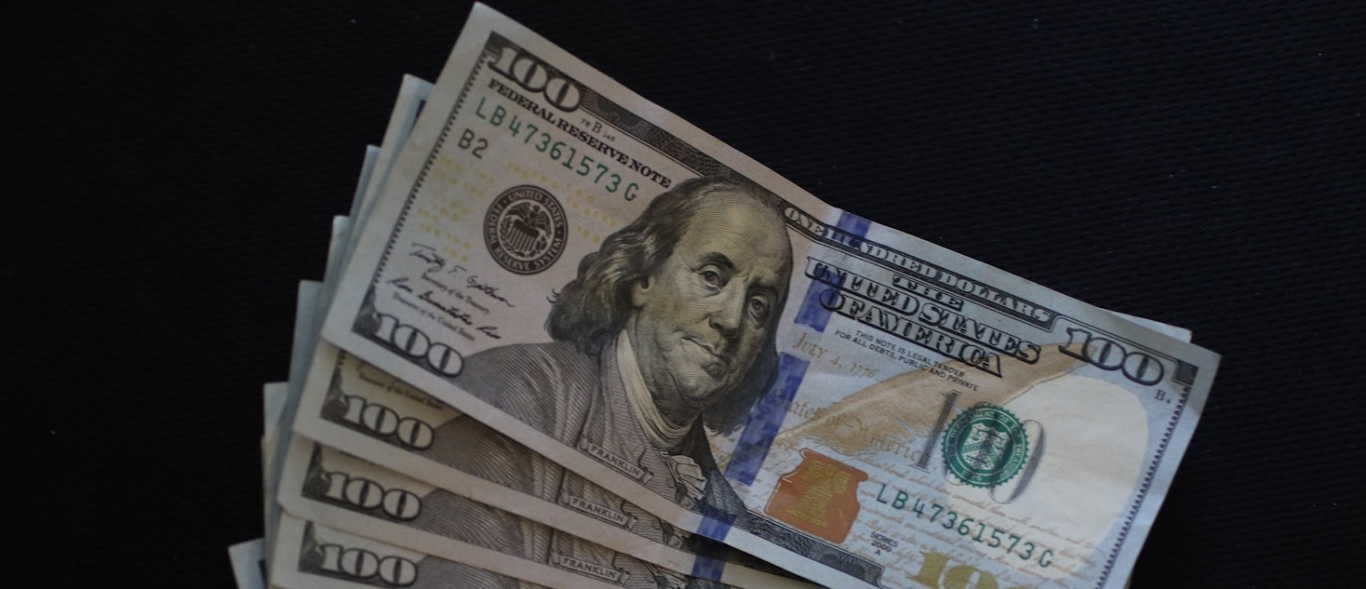 scroll, scrollTop: 152, scrollLeft: 0, axis: vertical 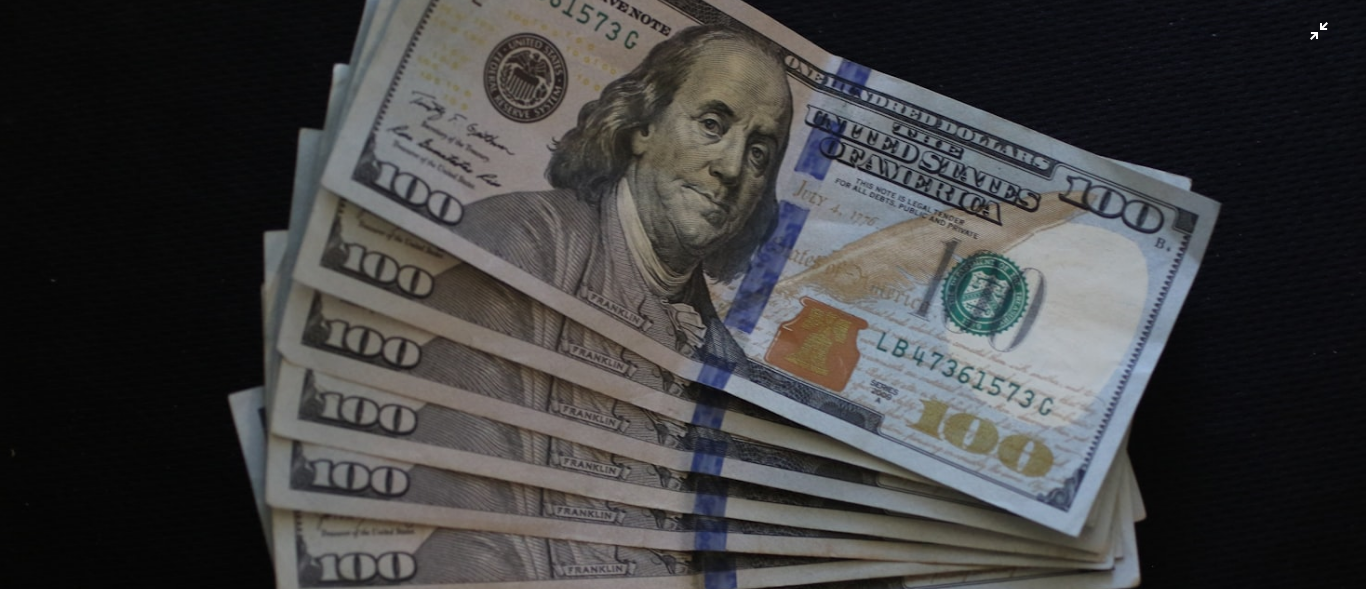 click at bounding box center [683, 303] 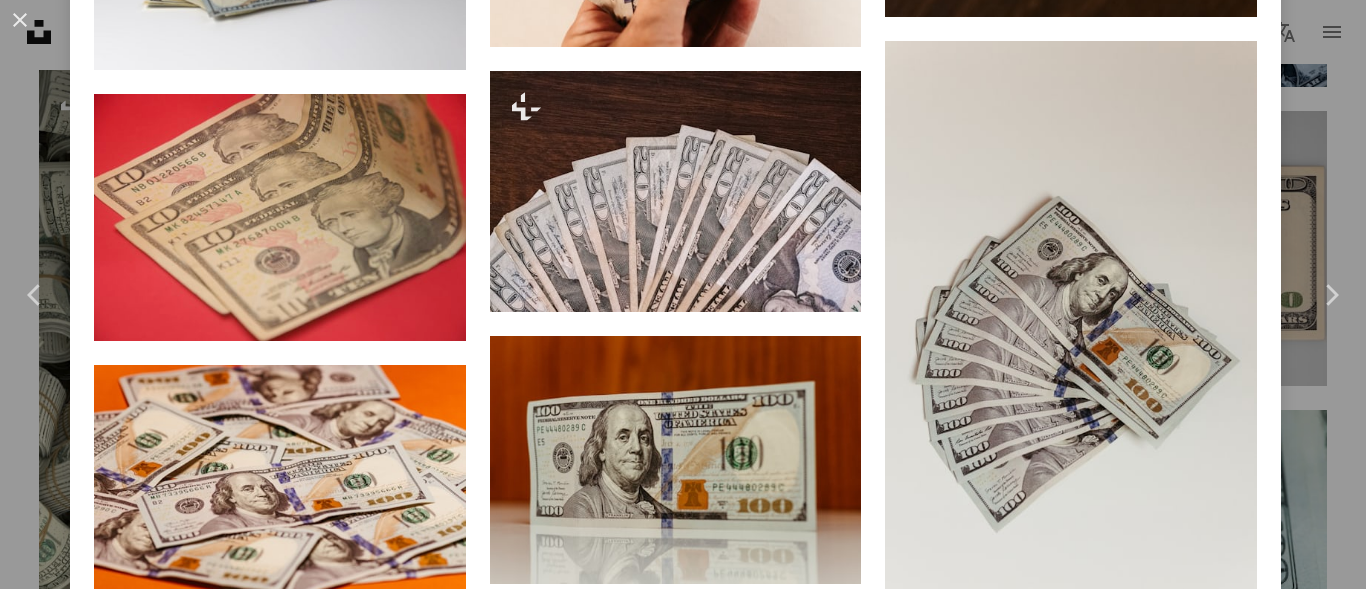 scroll, scrollTop: 2479, scrollLeft: 0, axis: vertical 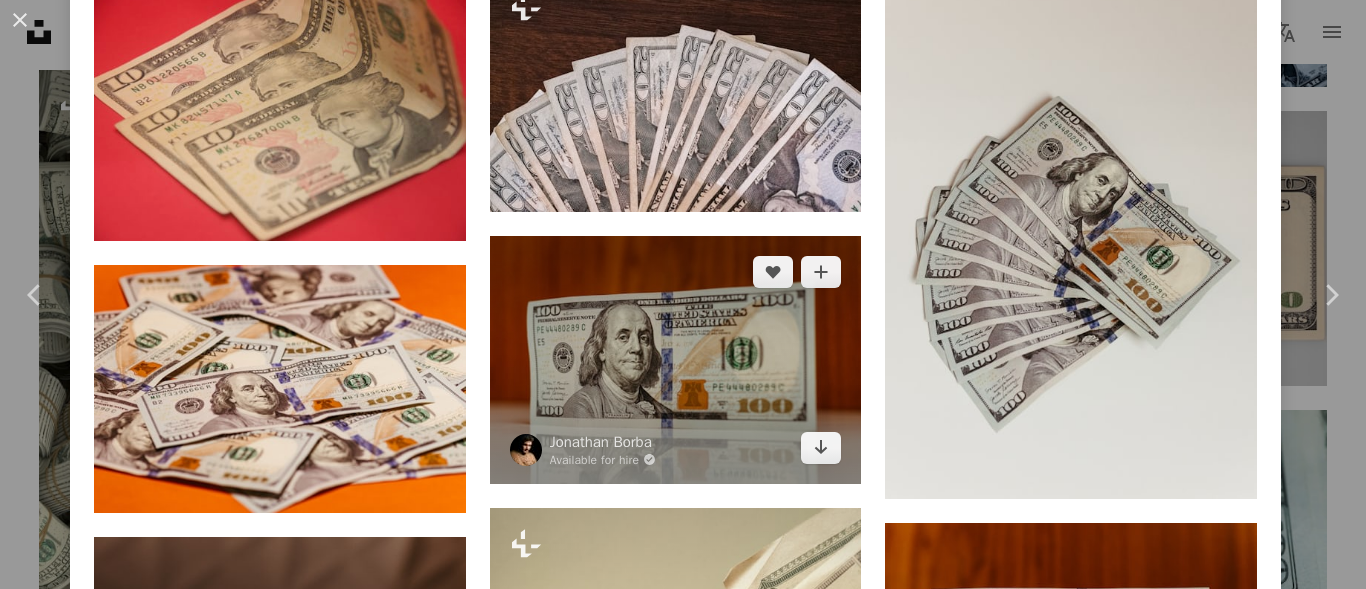 click at bounding box center (676, 360) 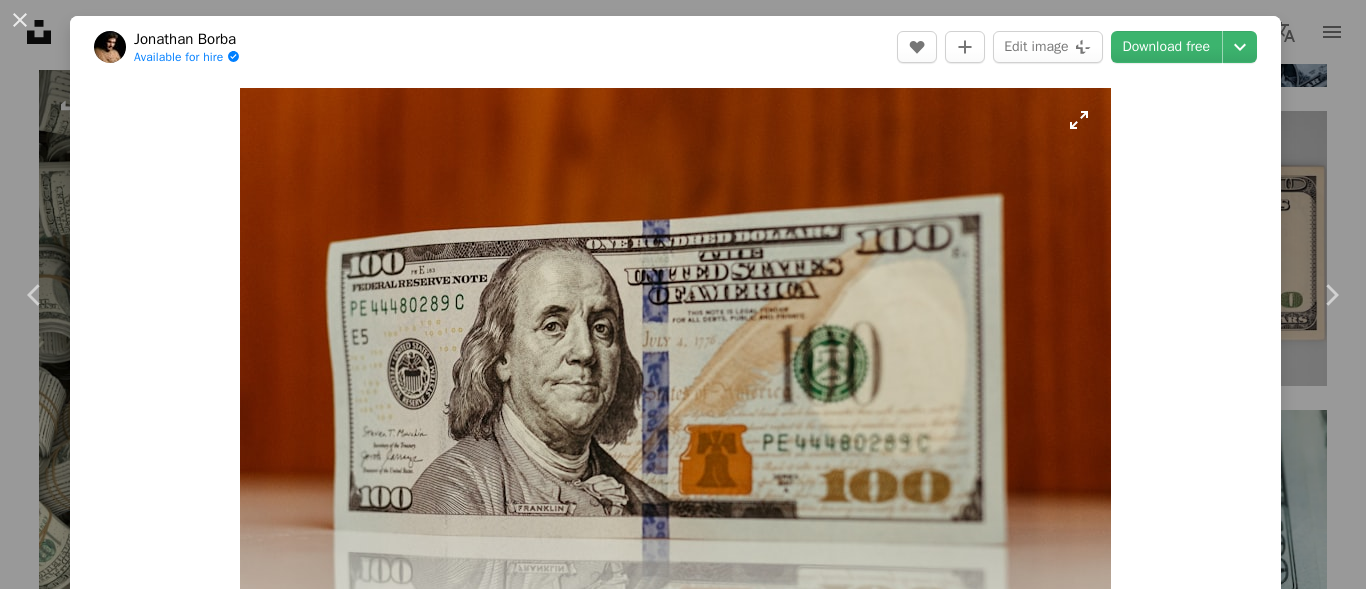 click at bounding box center (675, 378) 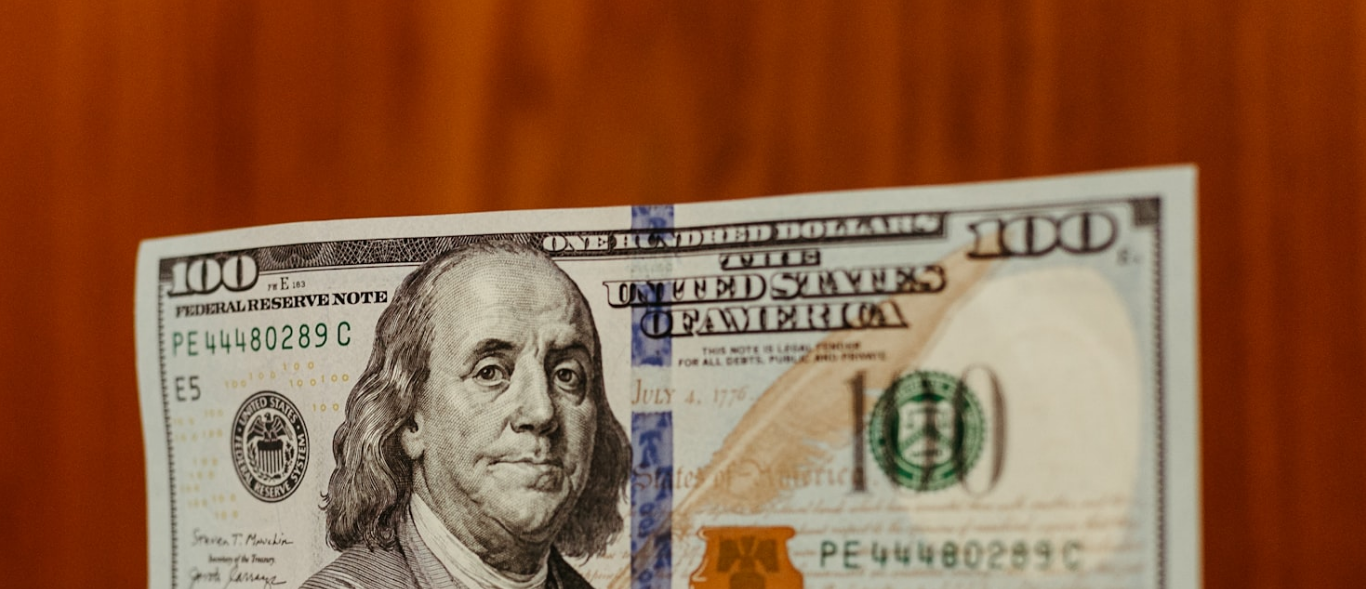 scroll, scrollTop: 151, scrollLeft: 0, axis: vertical 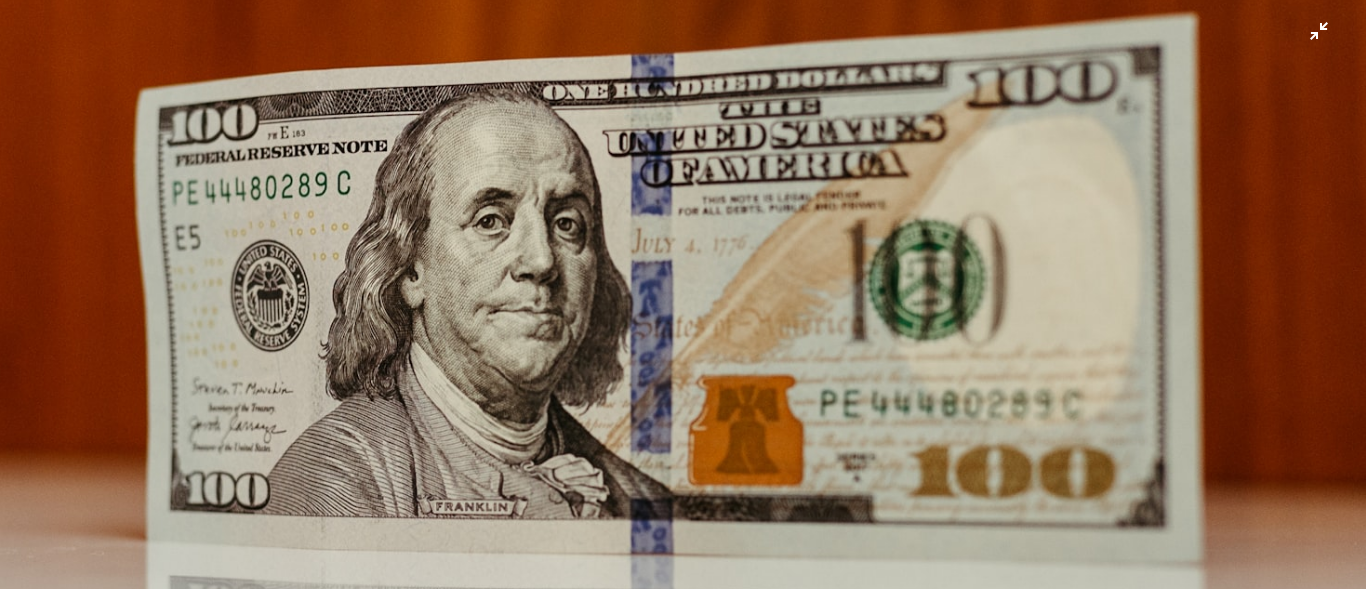 click at bounding box center [683, 303] 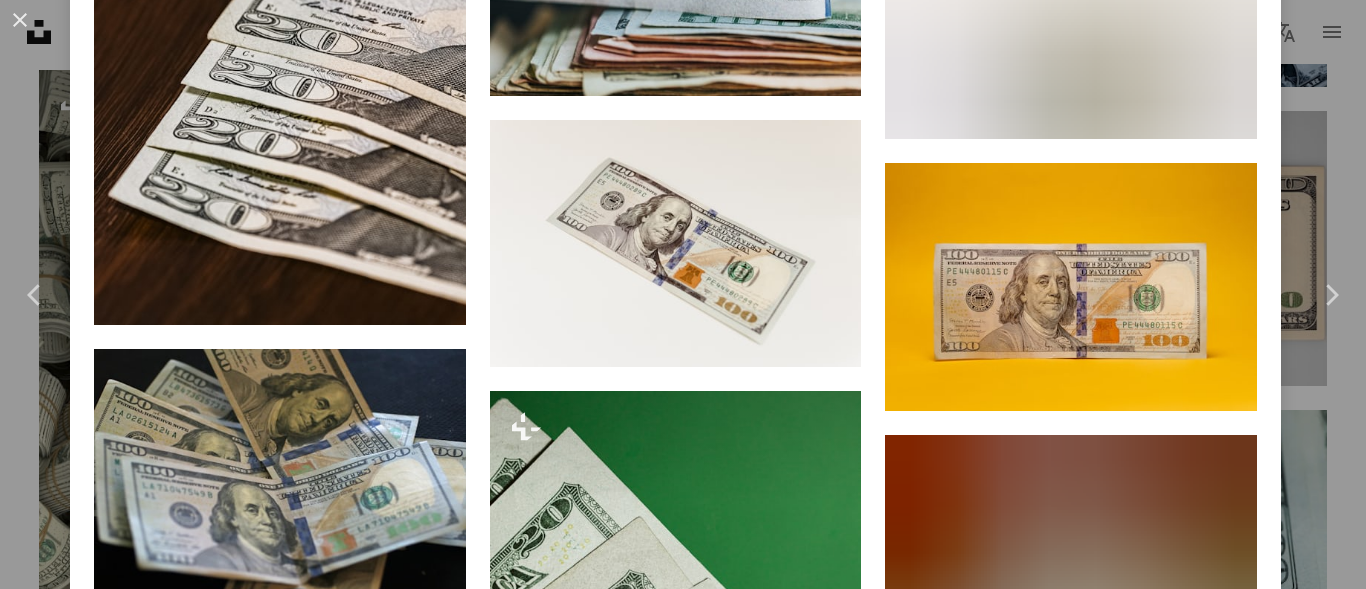 scroll, scrollTop: 3279, scrollLeft: 0, axis: vertical 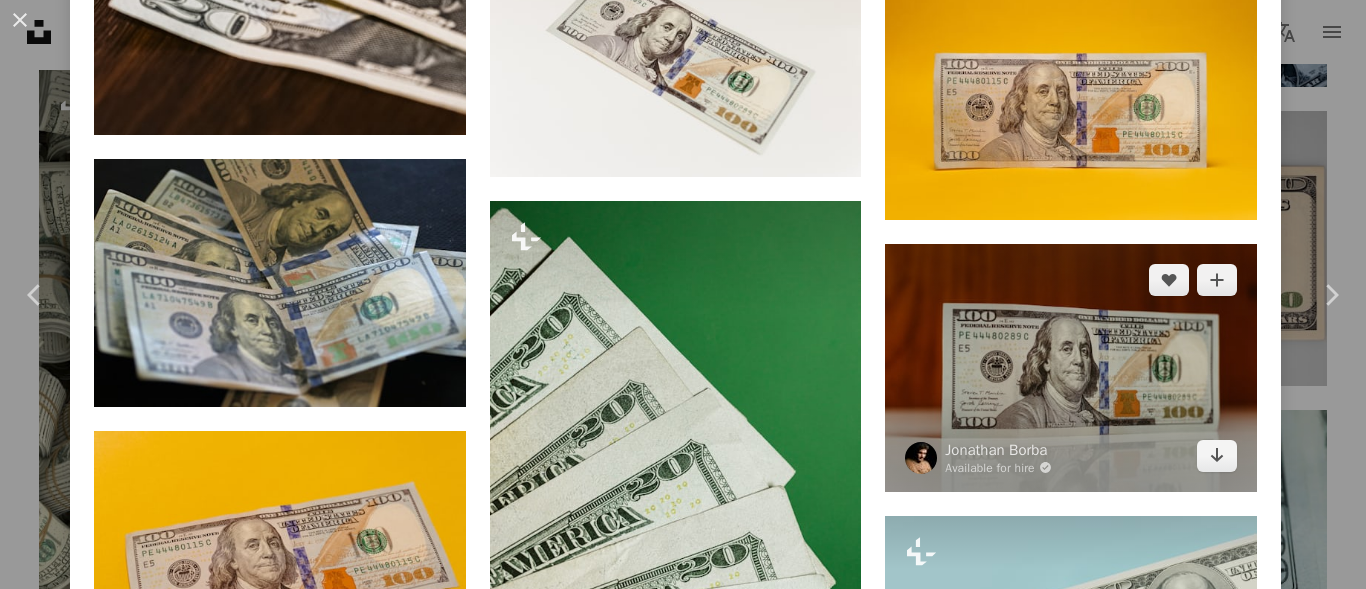 click at bounding box center (1071, 368) 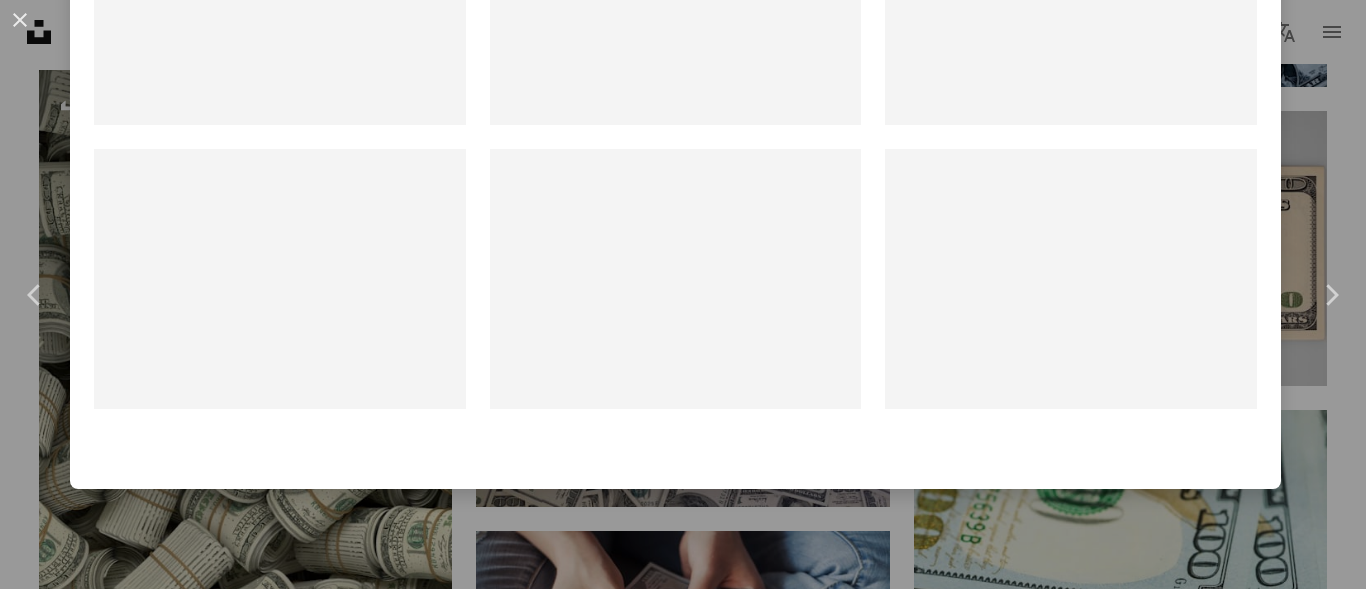 scroll, scrollTop: 0, scrollLeft: 0, axis: both 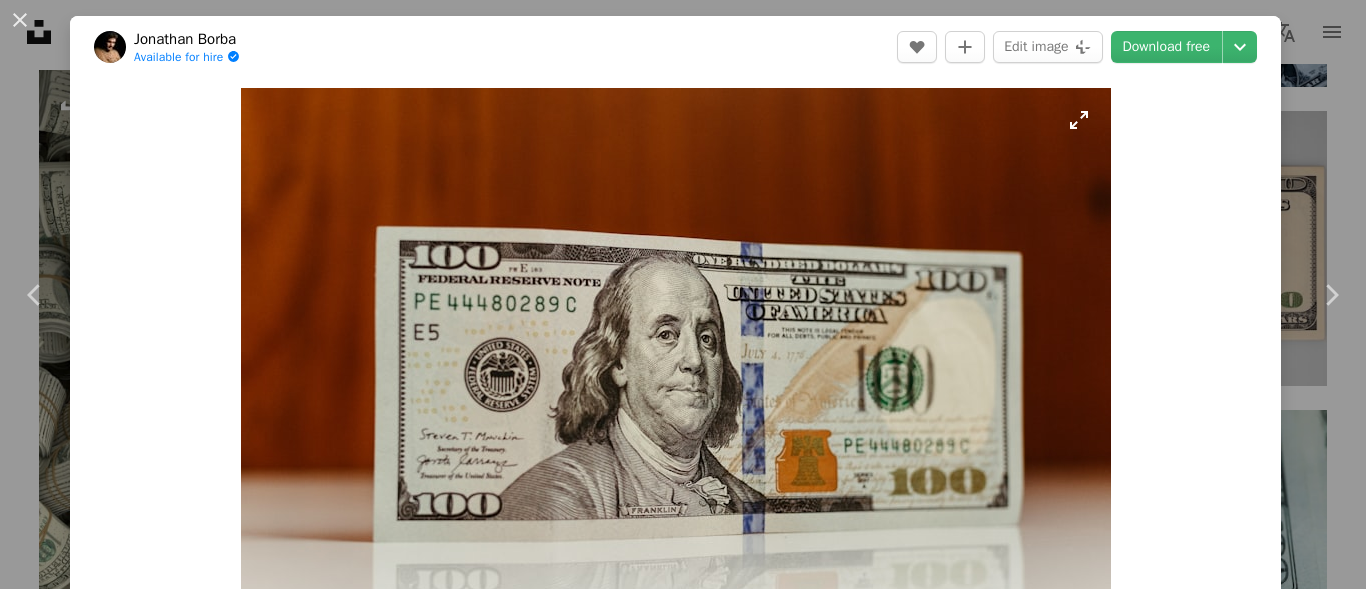 click at bounding box center (676, 378) 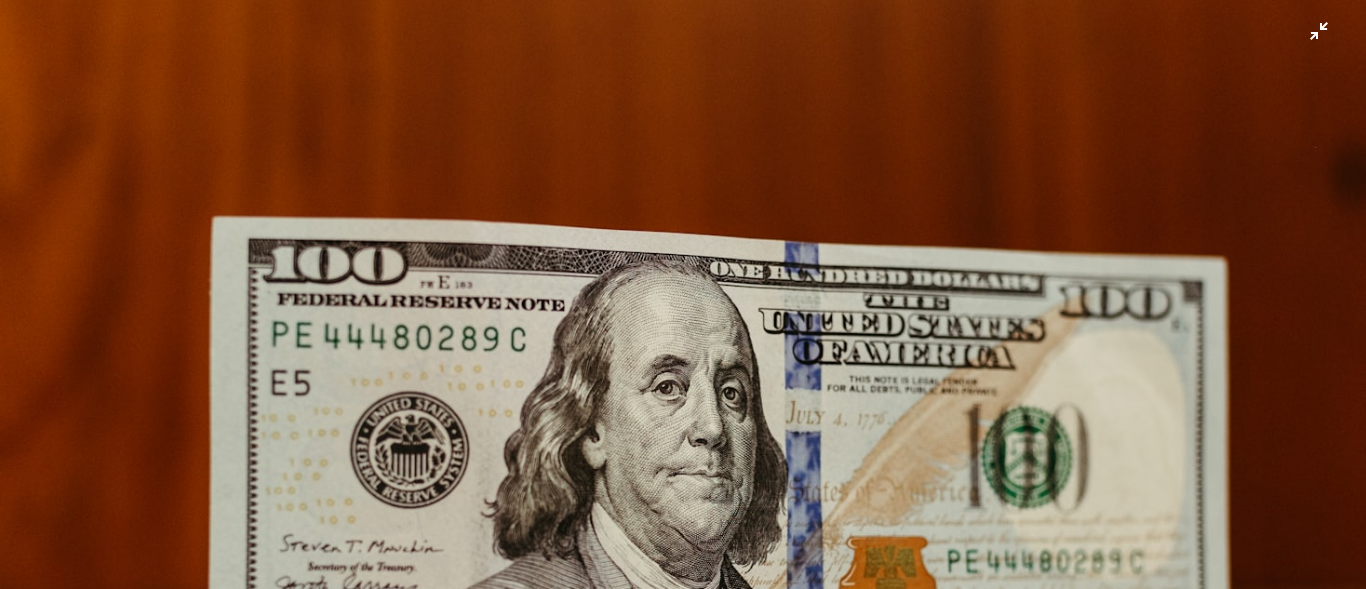 scroll, scrollTop: 152, scrollLeft: 0, axis: vertical 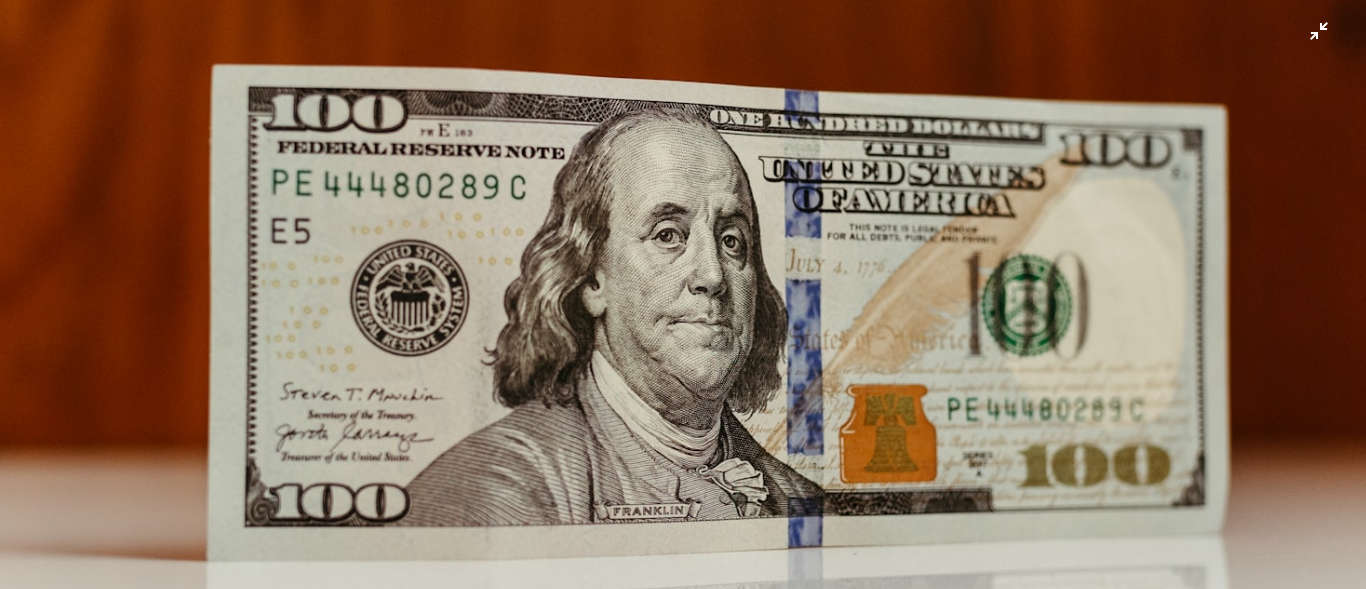 click at bounding box center (683, 303) 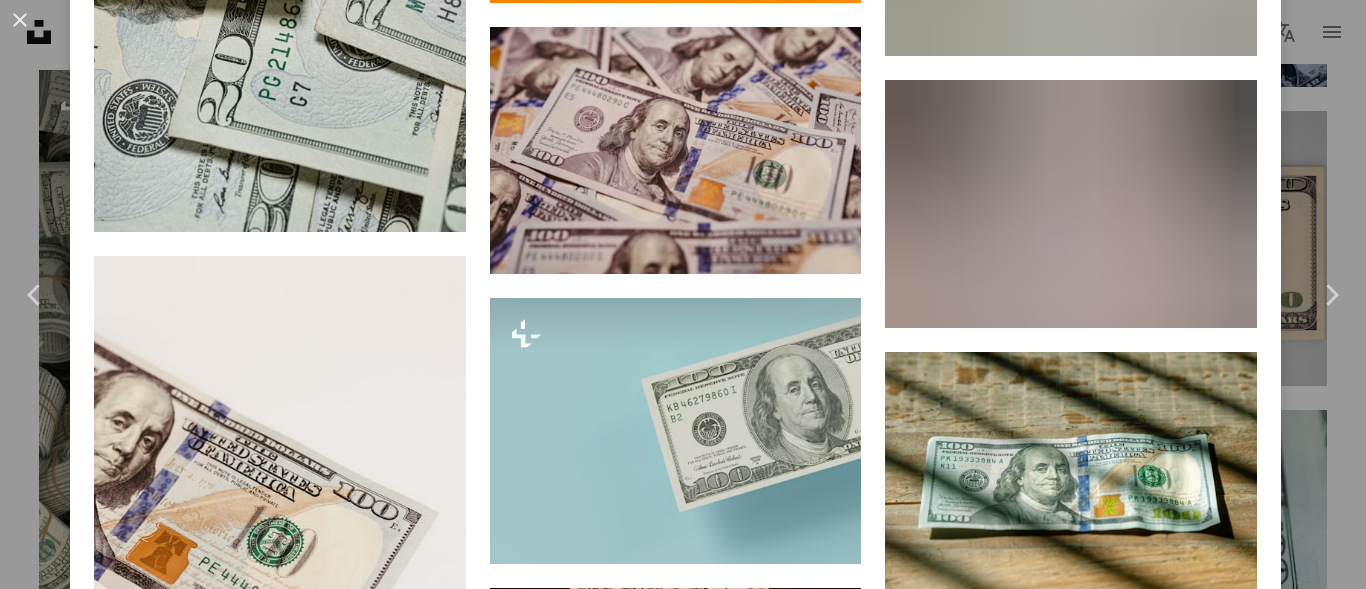 scroll, scrollTop: 3779, scrollLeft: 0, axis: vertical 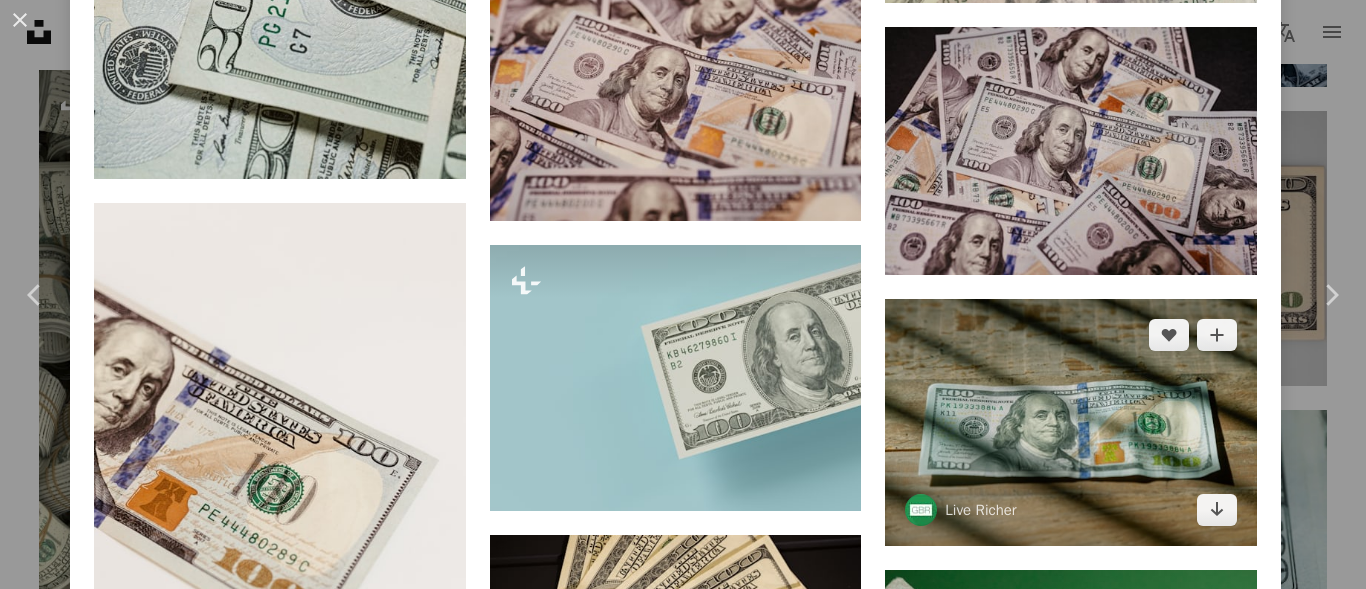 click at bounding box center (1071, 423) 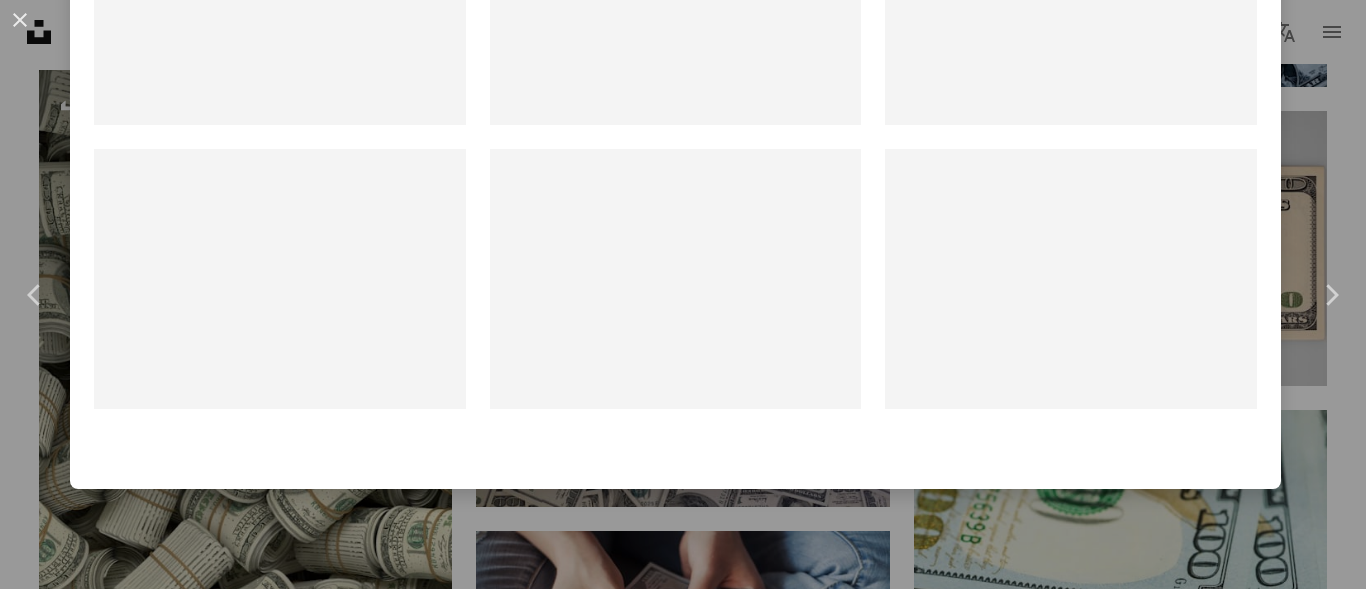 scroll, scrollTop: 0, scrollLeft: 0, axis: both 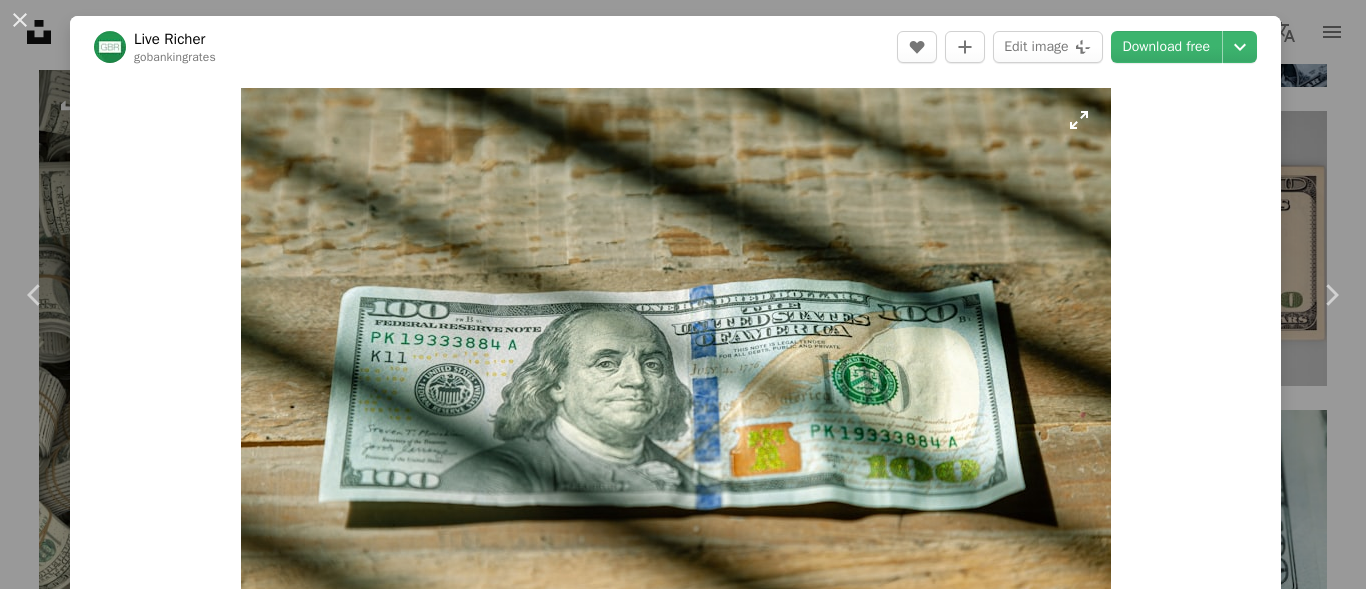 click at bounding box center [676, 378] 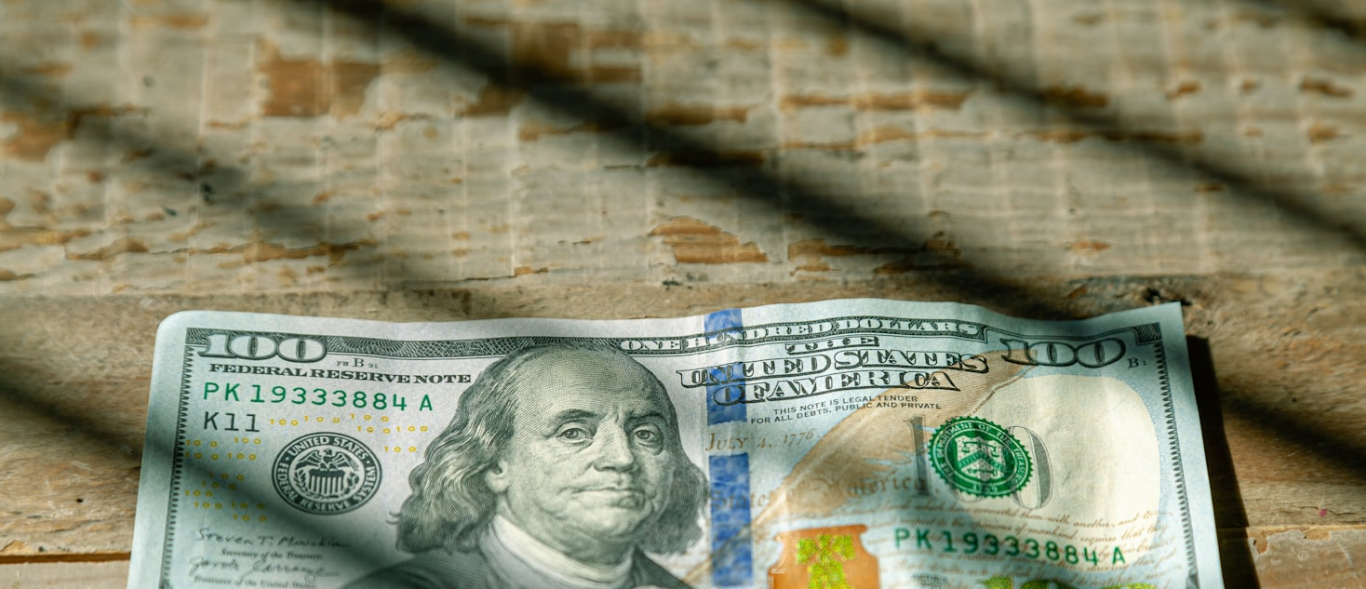 scroll, scrollTop: 152, scrollLeft: 0, axis: vertical 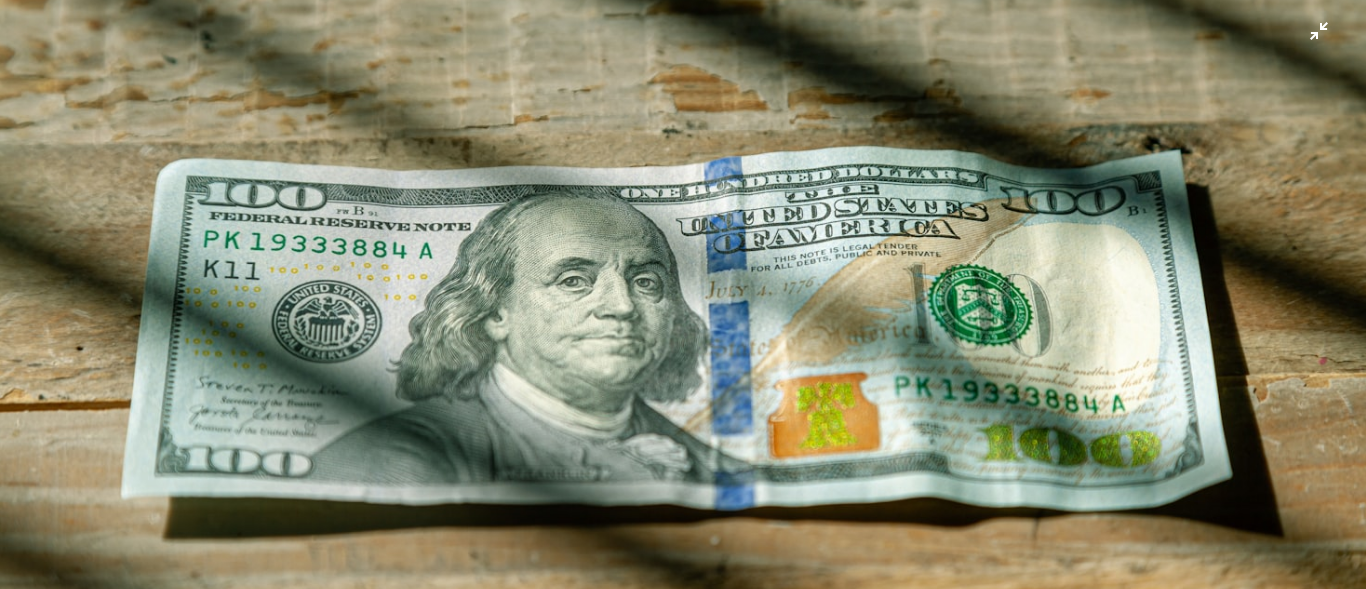 click at bounding box center [683, 303] 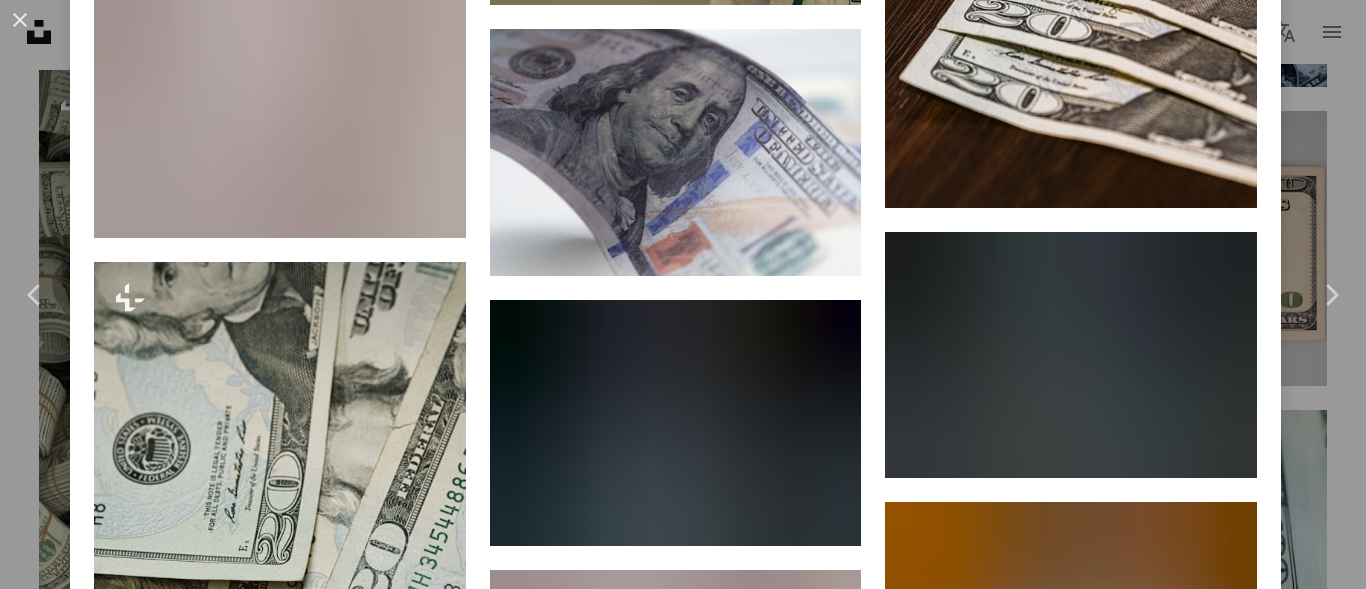 scroll, scrollTop: 2479, scrollLeft: 0, axis: vertical 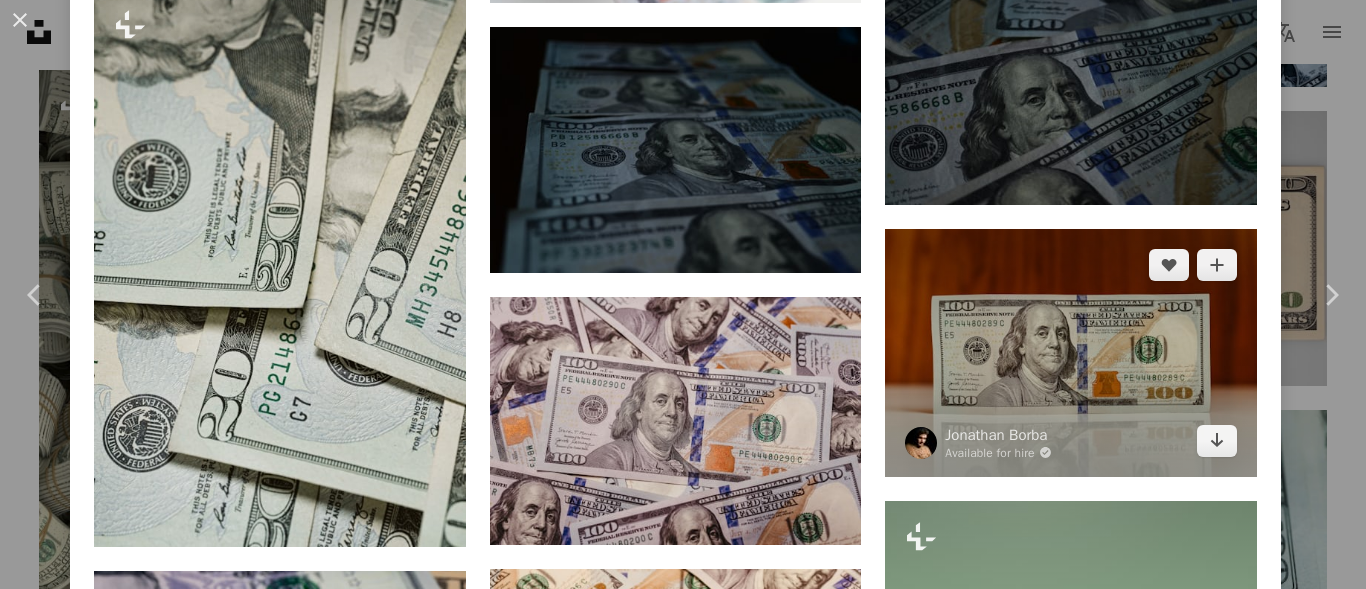 click at bounding box center (1071, 353) 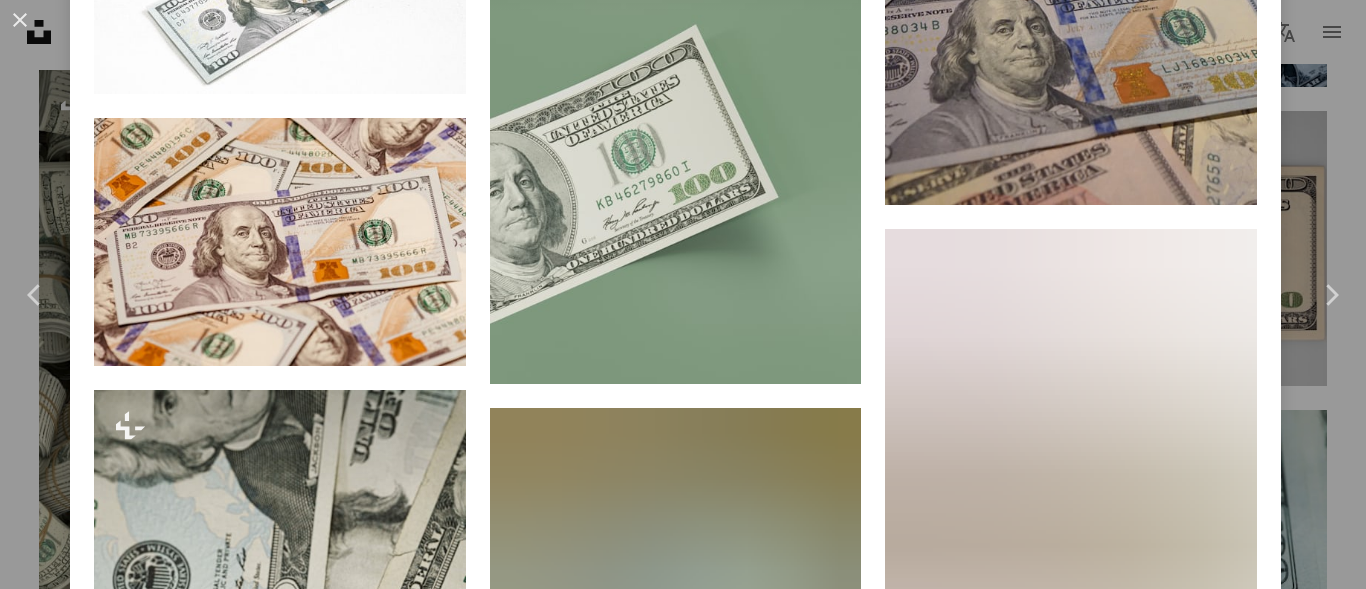 scroll, scrollTop: 0, scrollLeft: 0, axis: both 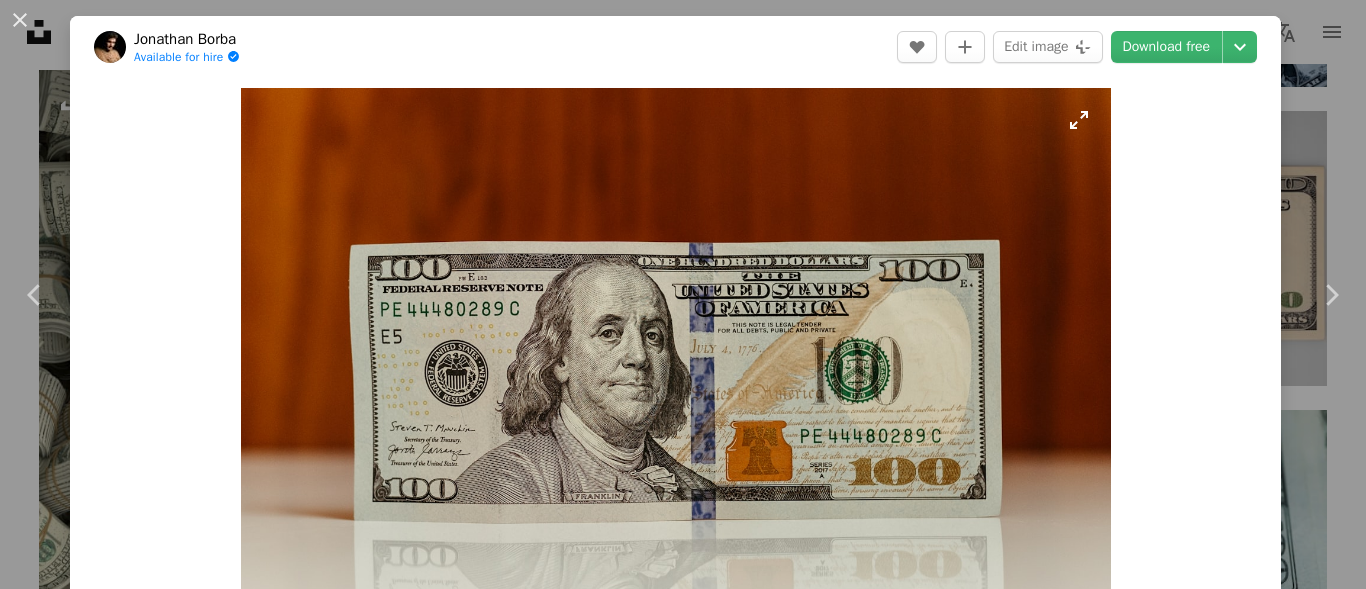 click at bounding box center (676, 378) 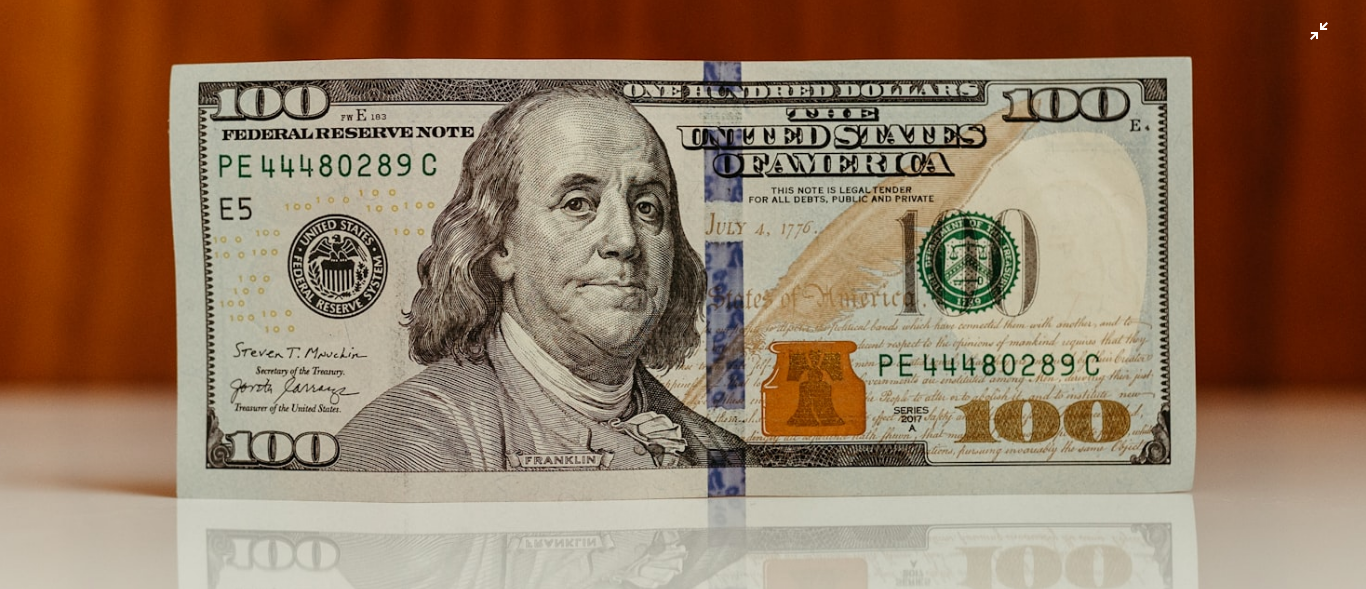 scroll, scrollTop: 201, scrollLeft: 0, axis: vertical 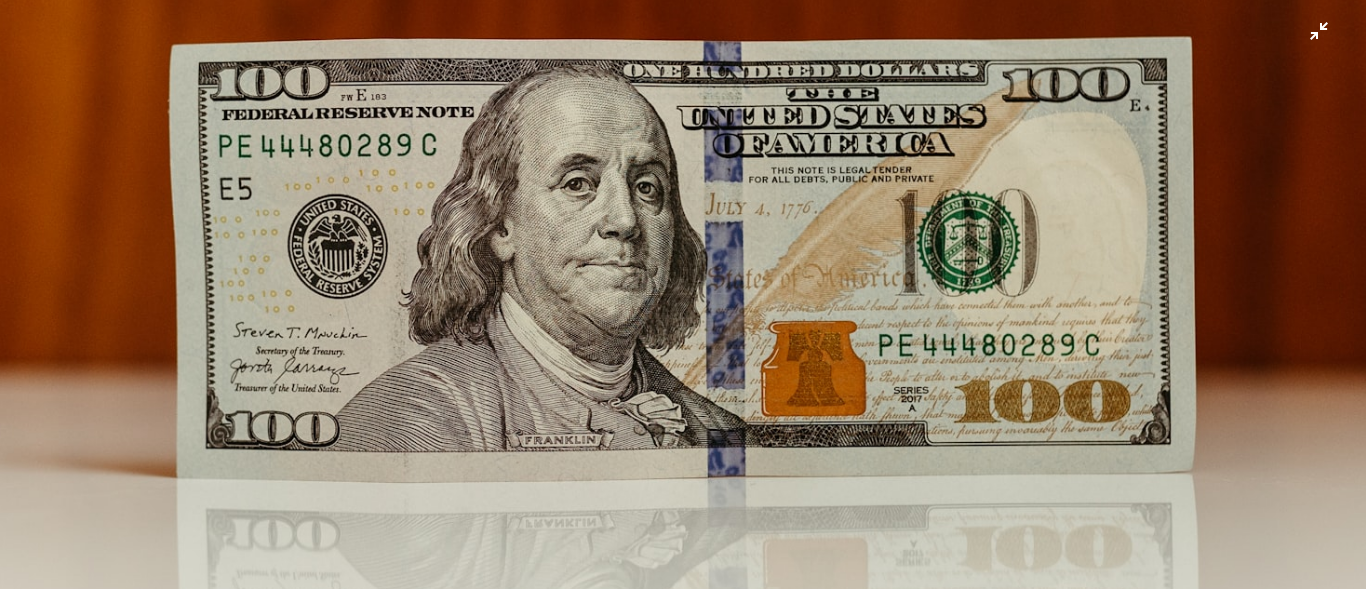 click at bounding box center (683, 254) 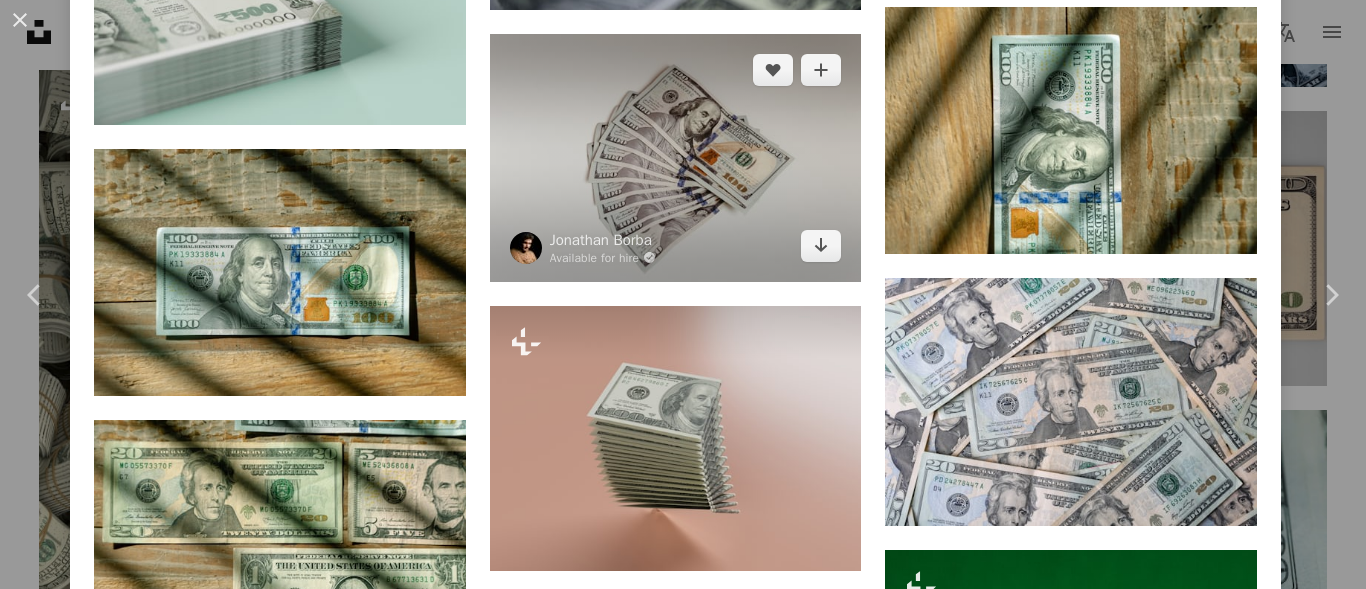 scroll, scrollTop: 8610, scrollLeft: 0, axis: vertical 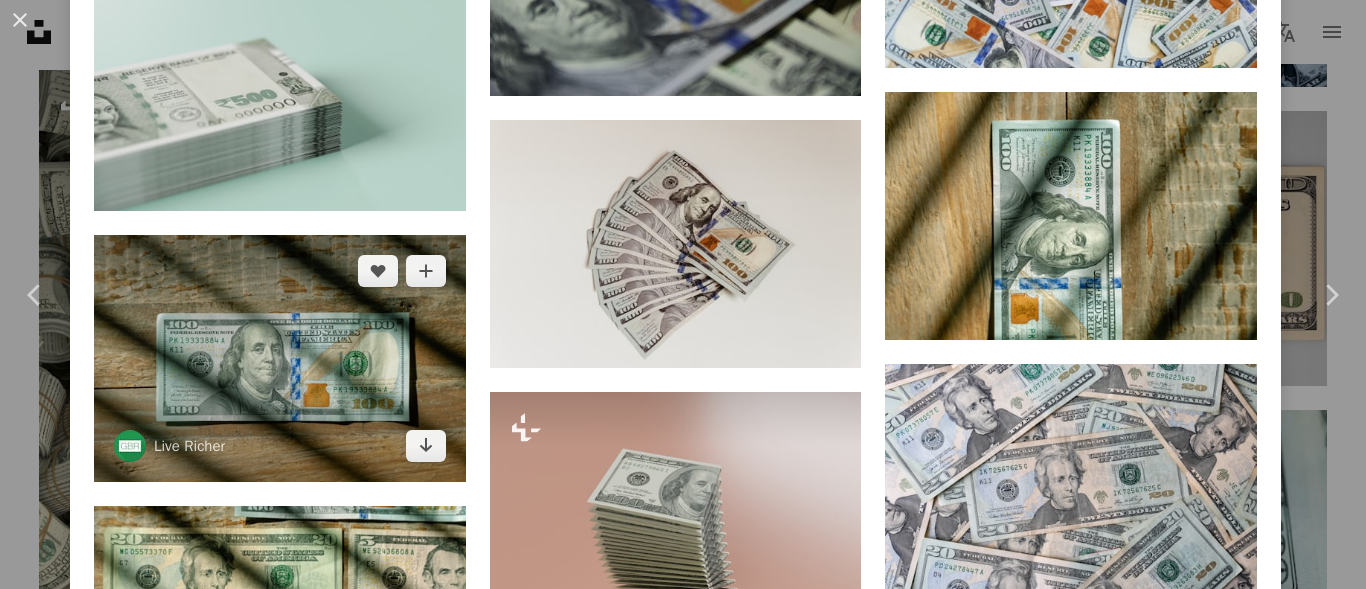 click at bounding box center [280, 359] 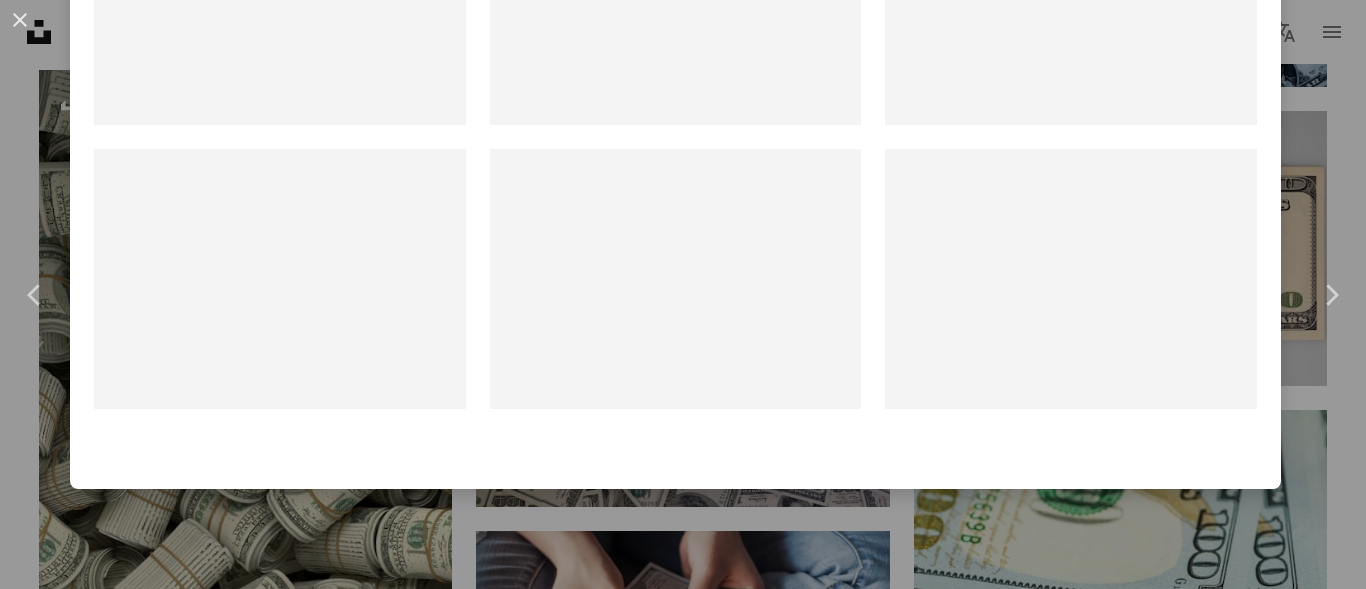 scroll, scrollTop: 0, scrollLeft: 0, axis: both 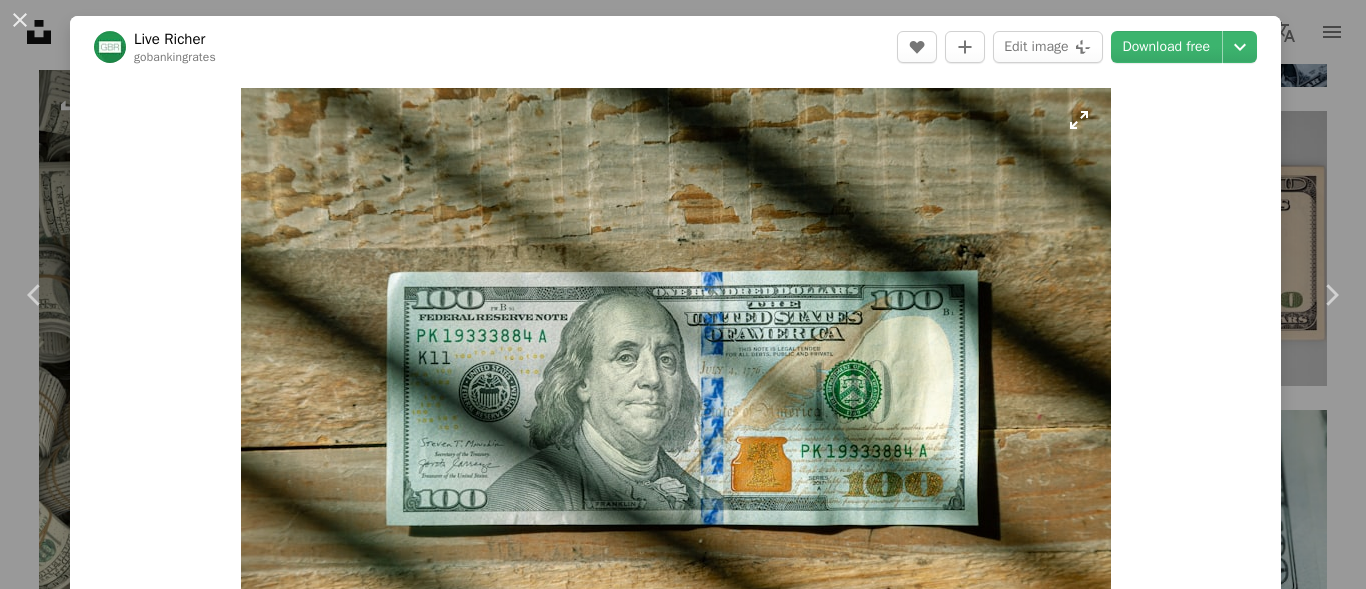 click at bounding box center [676, 378] 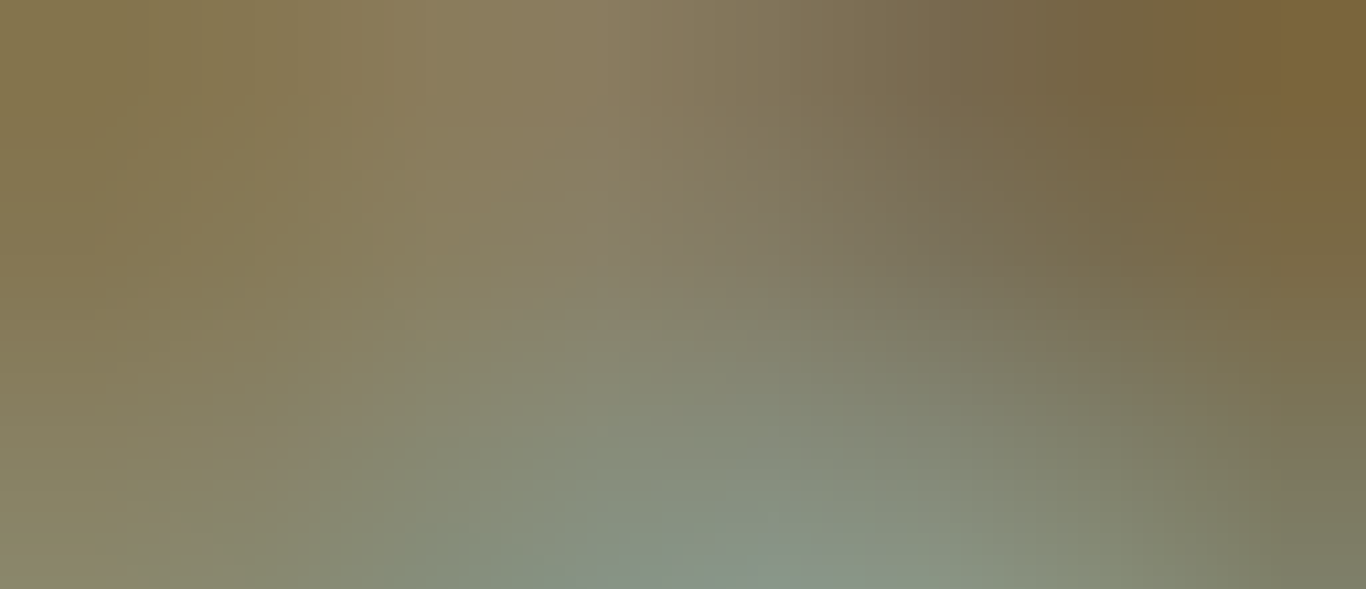 scroll, scrollTop: 151, scrollLeft: 0, axis: vertical 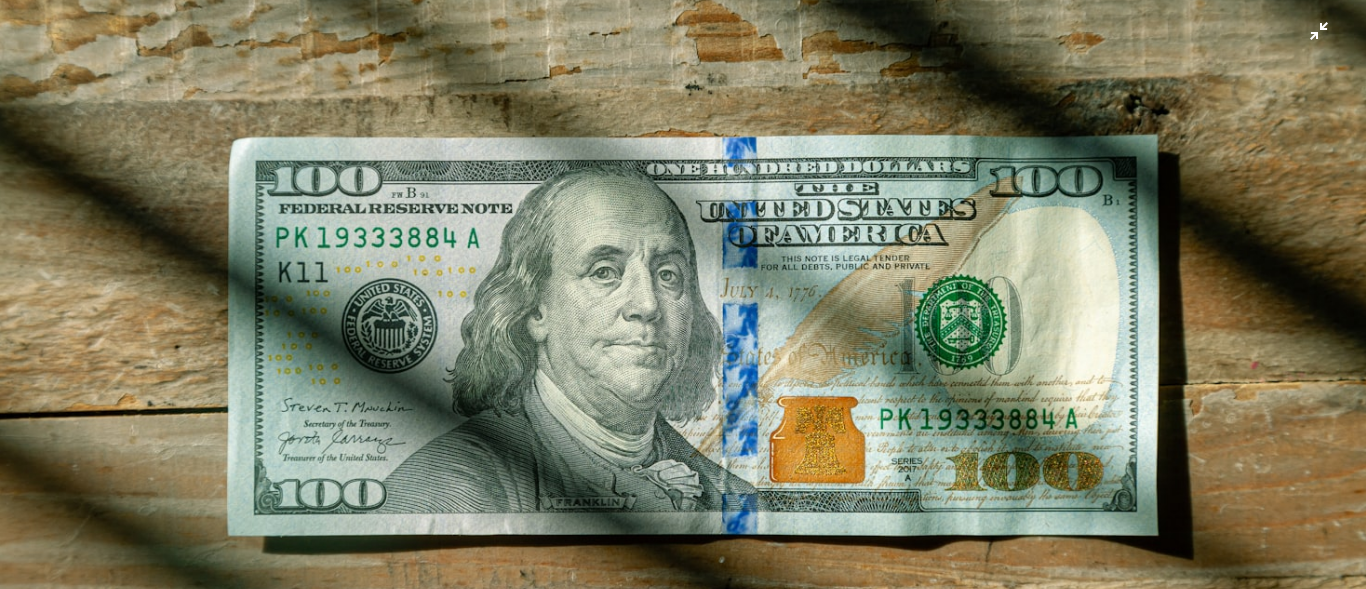 click at bounding box center [683, 304] 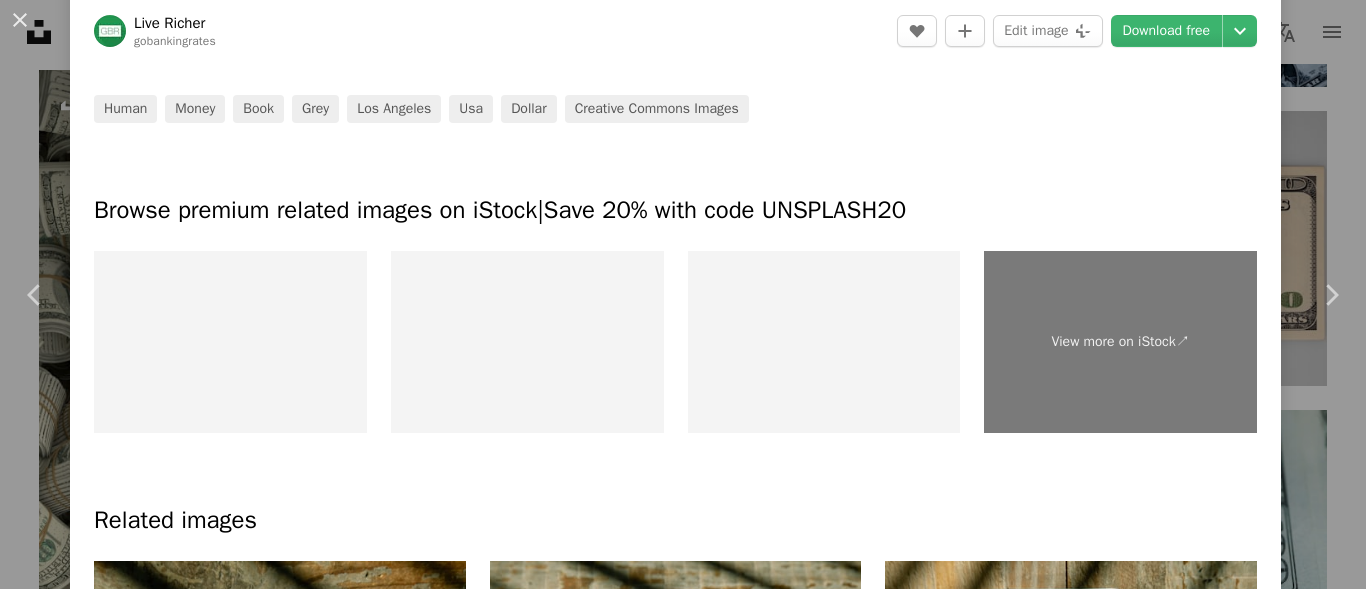 scroll, scrollTop: 879, scrollLeft: 0, axis: vertical 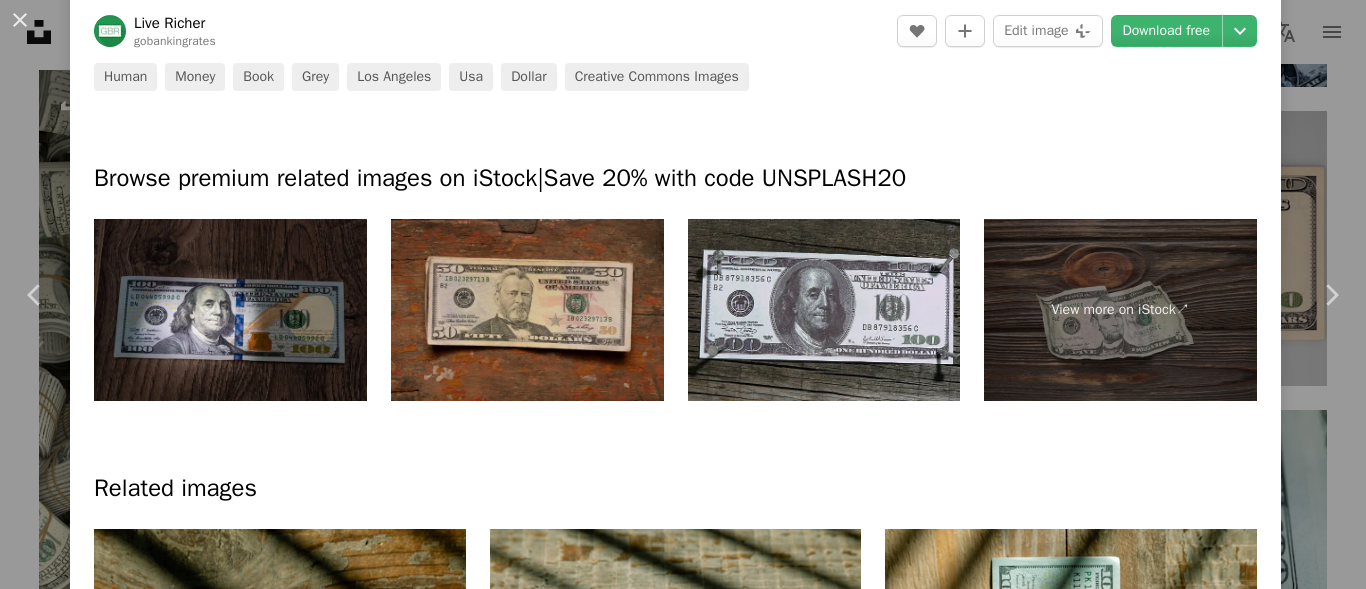 click at bounding box center [527, 310] 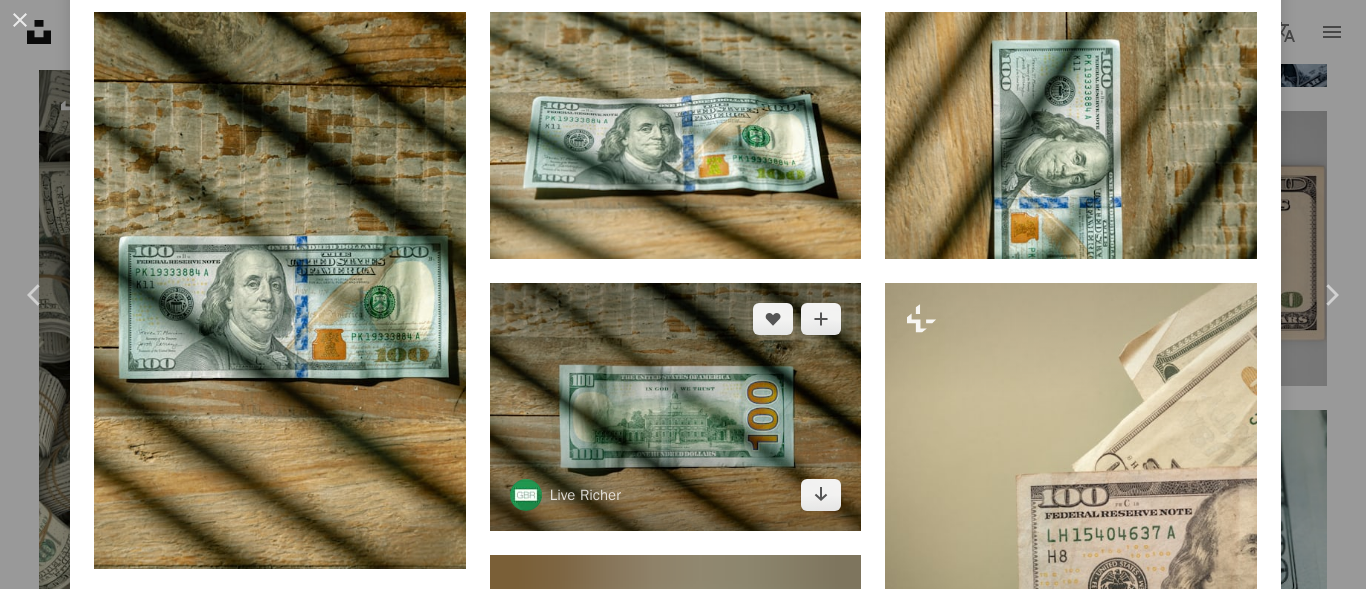 scroll, scrollTop: 1579, scrollLeft: 0, axis: vertical 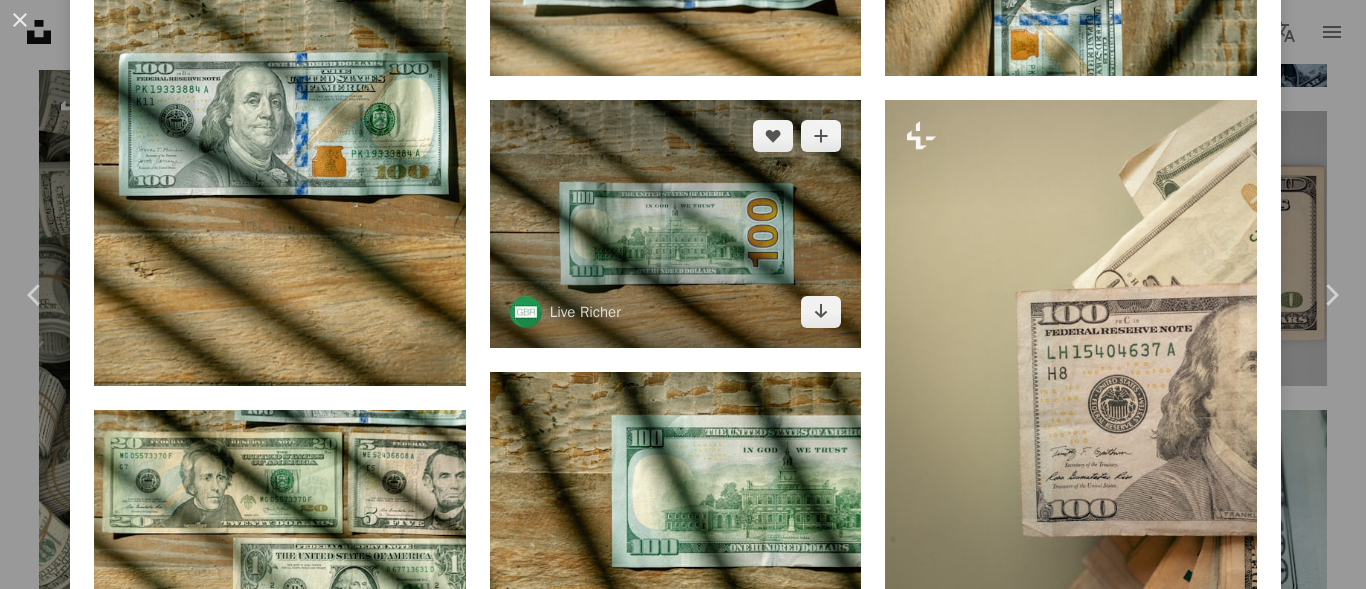 click at bounding box center (676, 224) 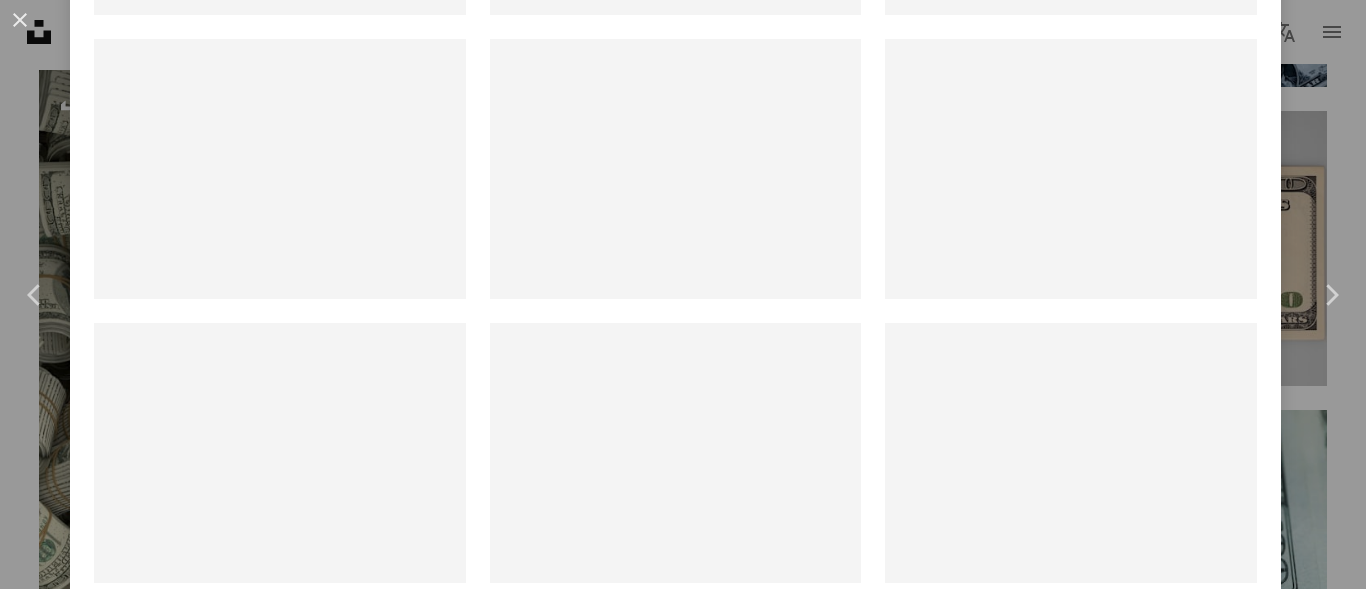 scroll, scrollTop: 0, scrollLeft: 0, axis: both 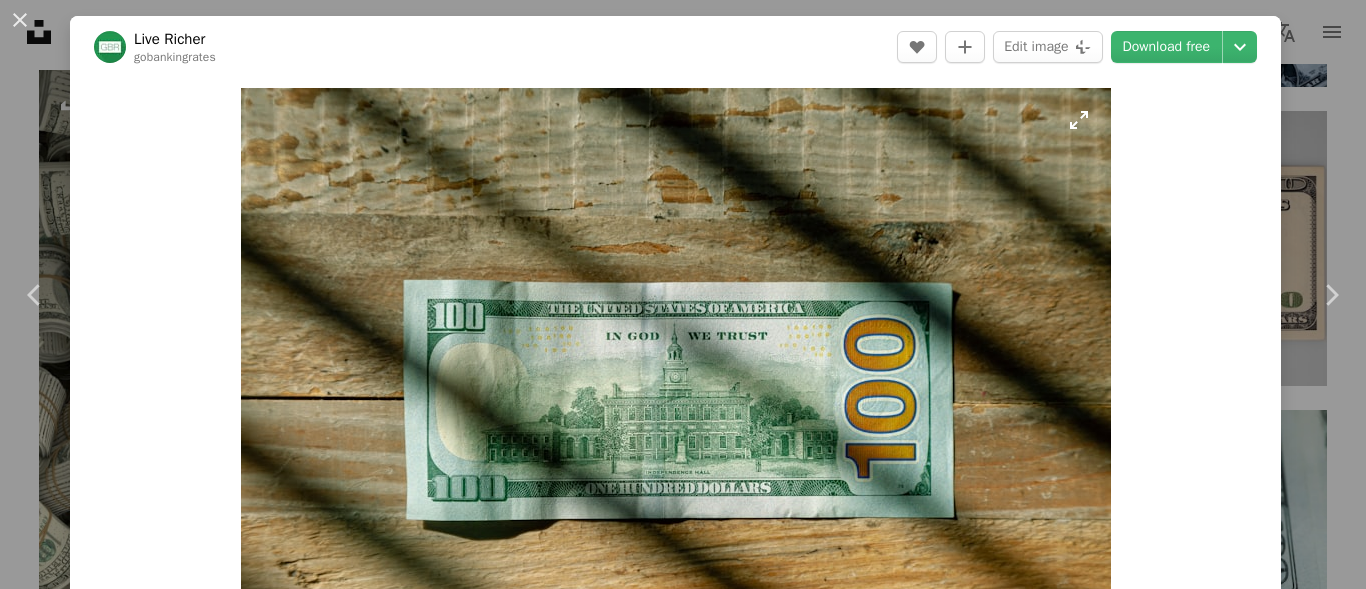 click at bounding box center [676, 378] 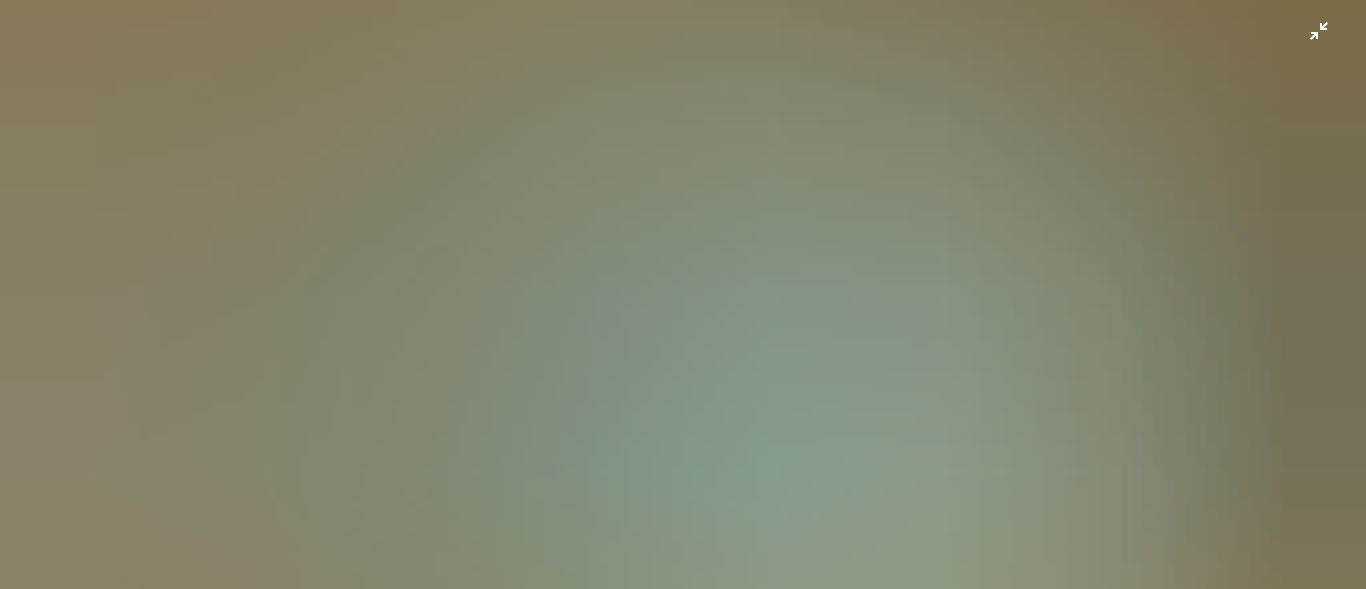scroll, scrollTop: 101, scrollLeft: 0, axis: vertical 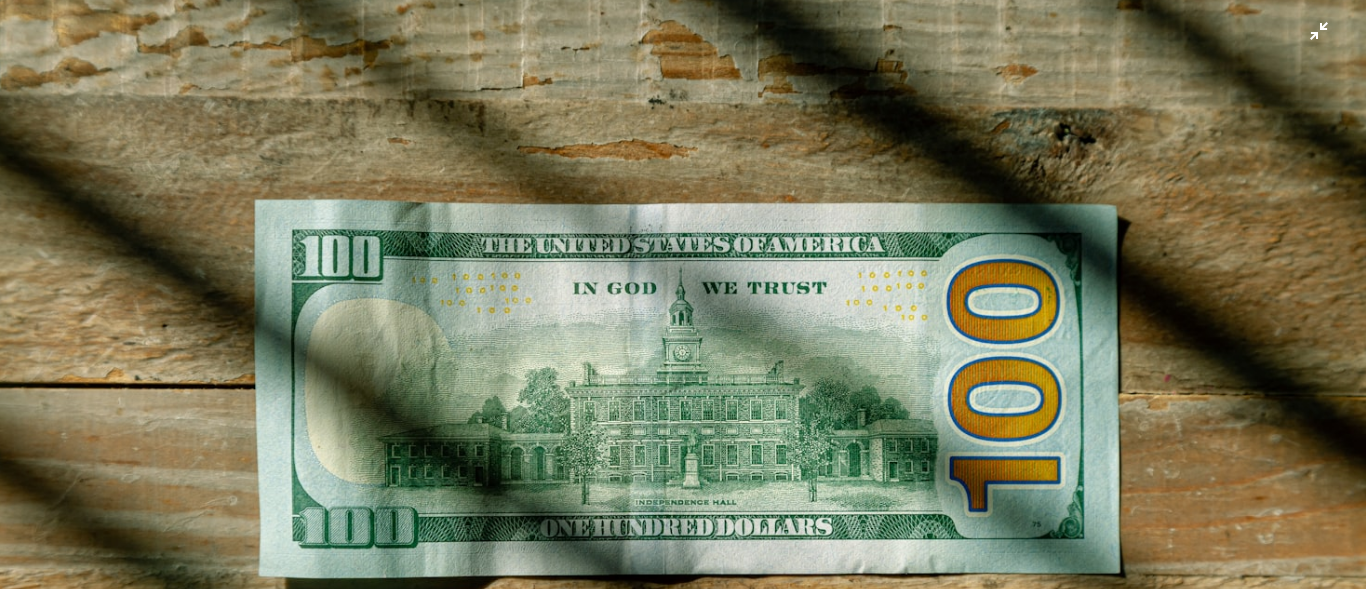 click at bounding box center (683, 354) 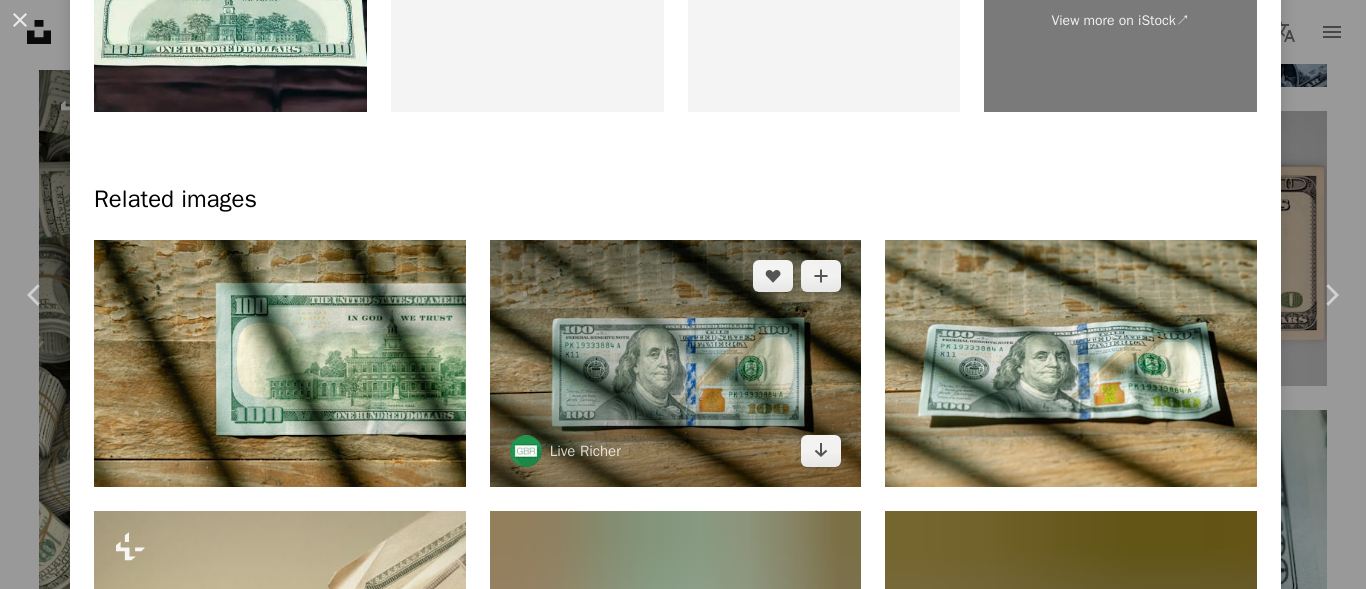 scroll, scrollTop: 1179, scrollLeft: 0, axis: vertical 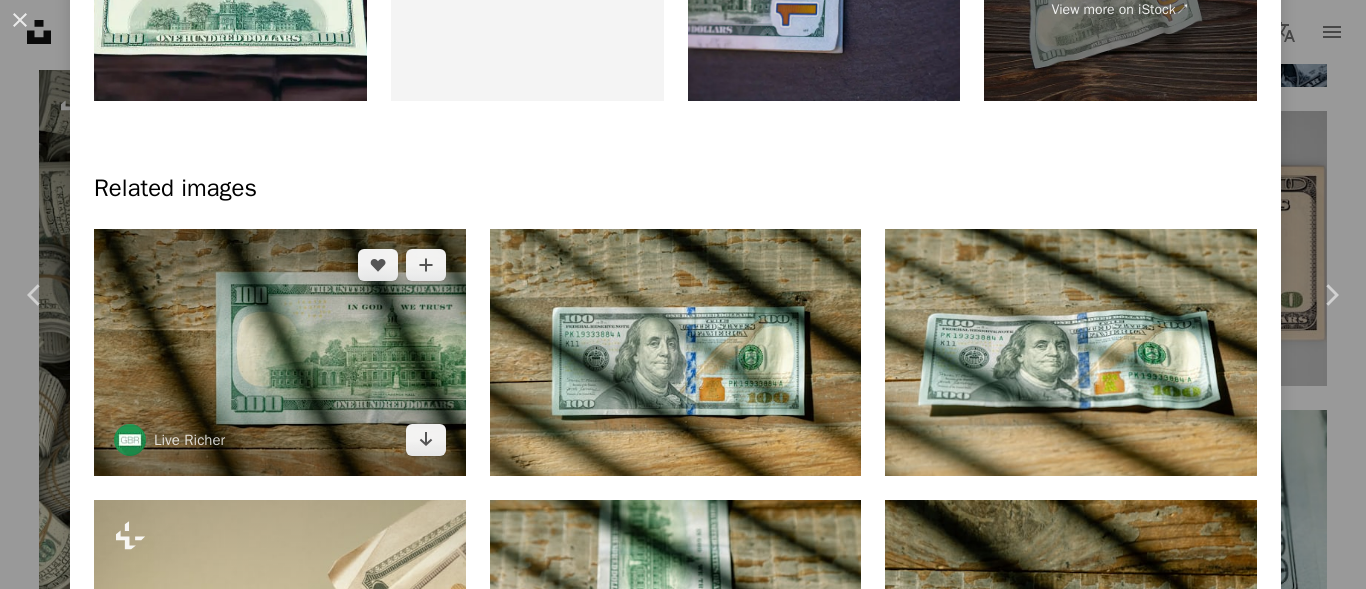 click at bounding box center [280, 353] 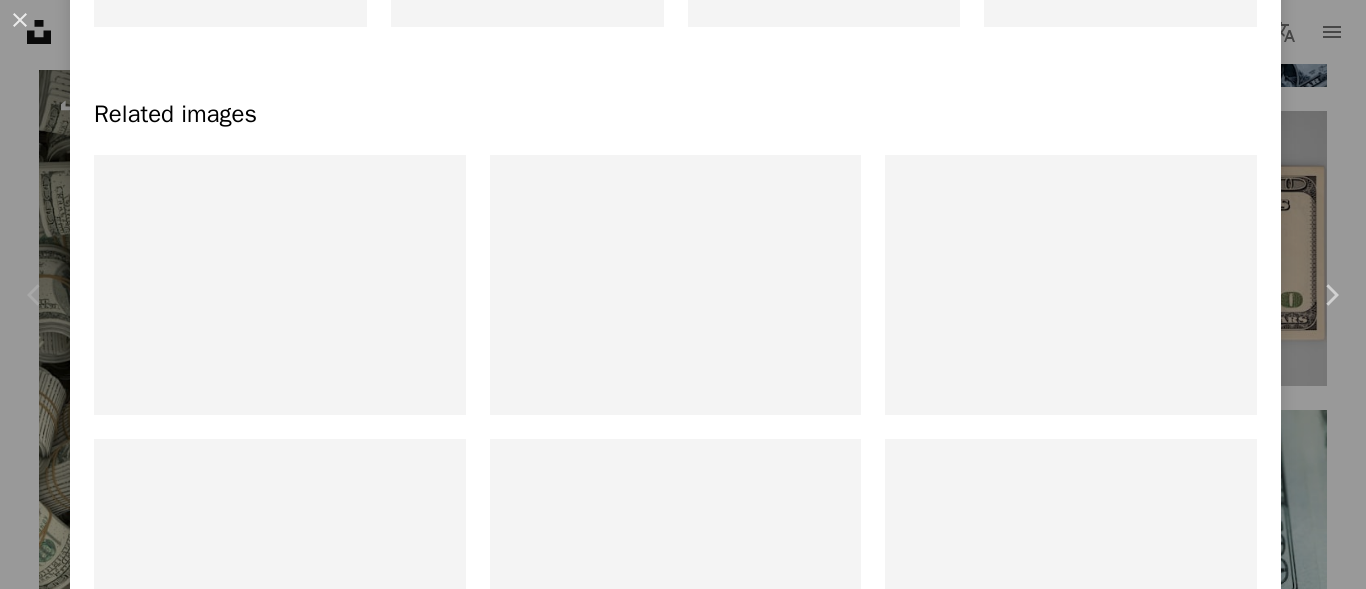 scroll, scrollTop: 0, scrollLeft: 0, axis: both 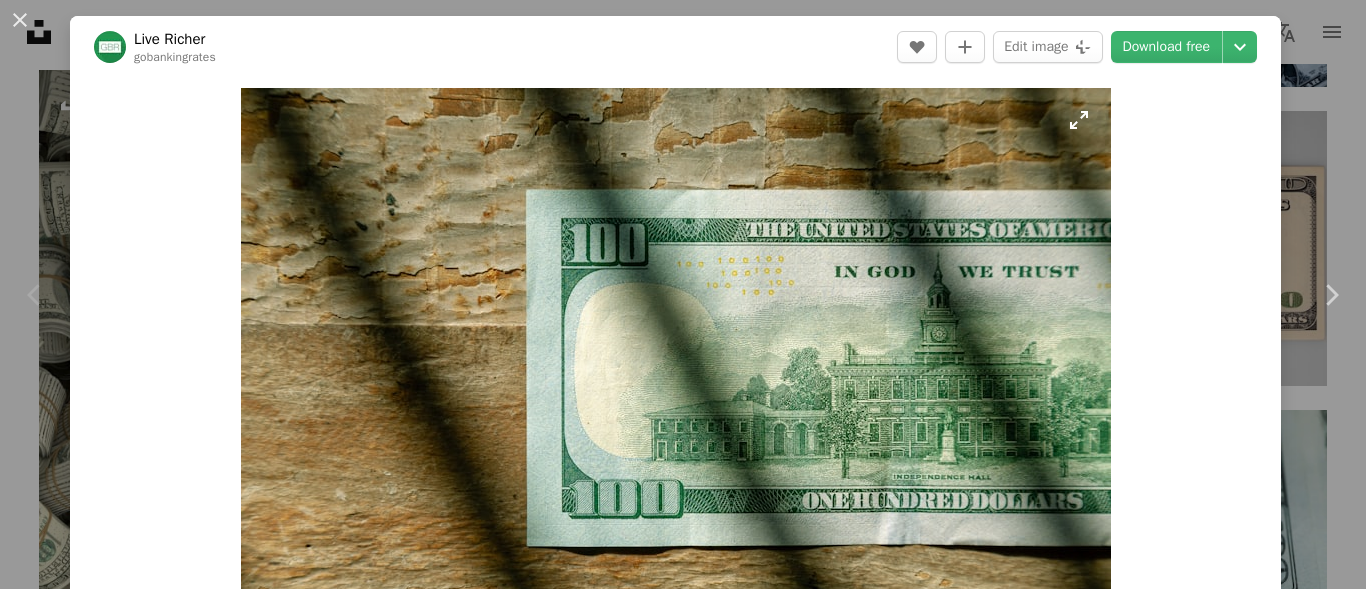 click at bounding box center (676, 378) 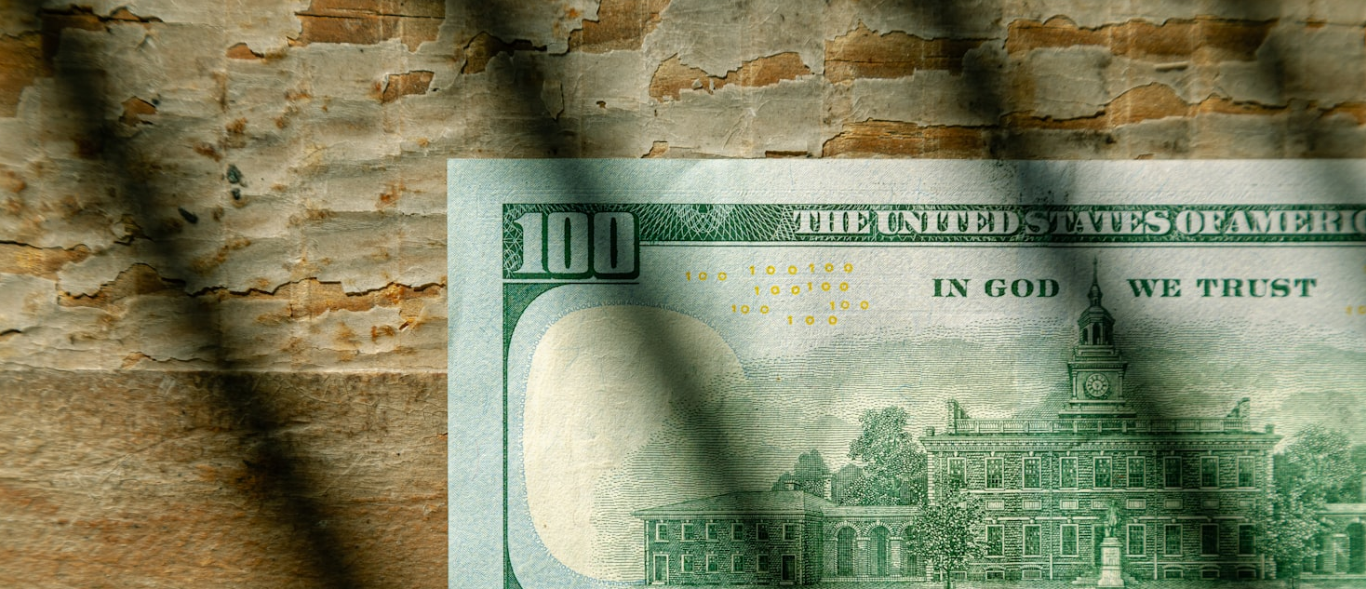 scroll, scrollTop: 152, scrollLeft: 0, axis: vertical 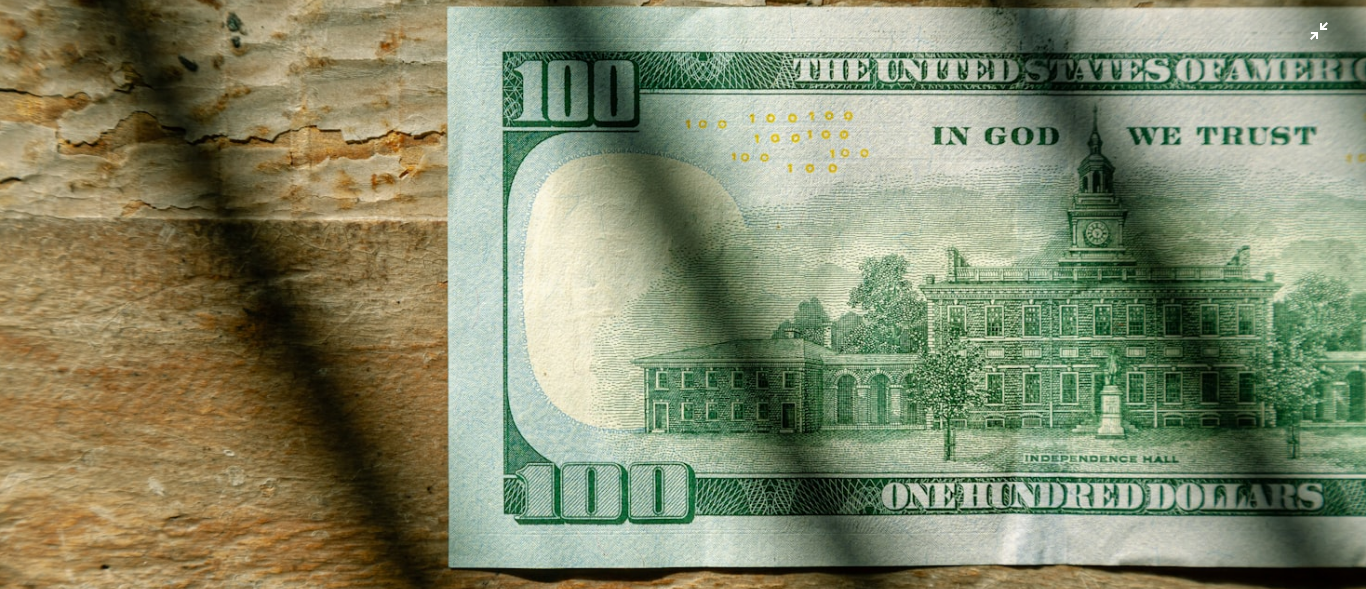 click at bounding box center [683, 303] 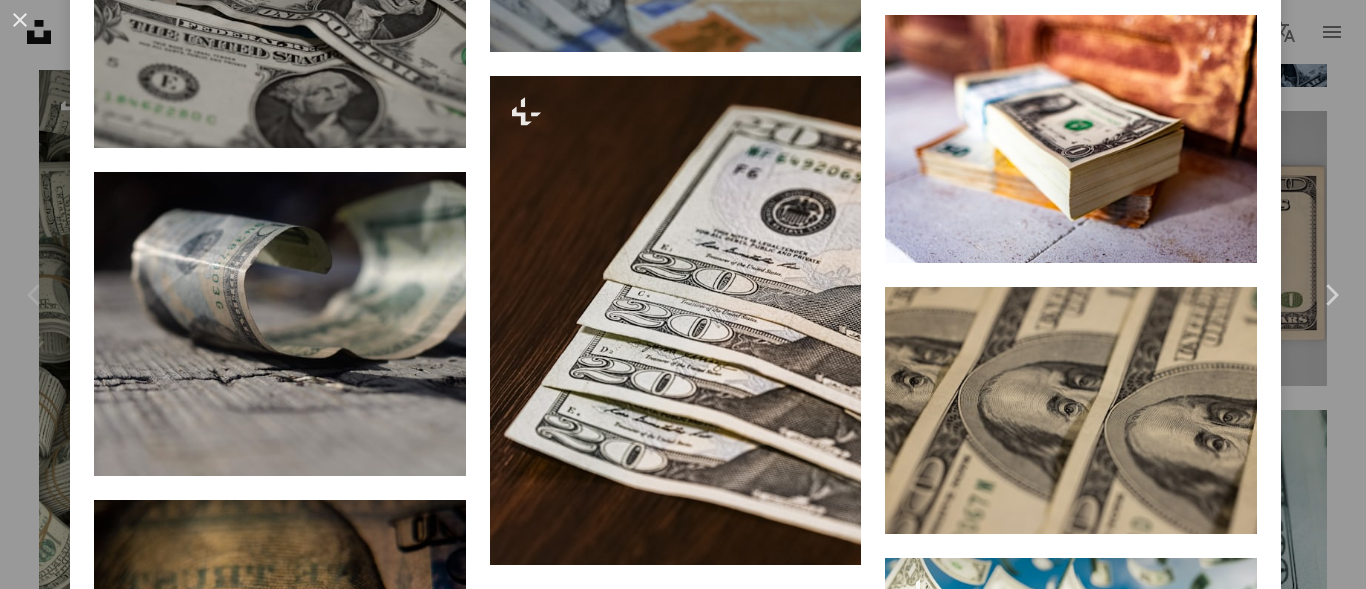 scroll, scrollTop: 4079, scrollLeft: 0, axis: vertical 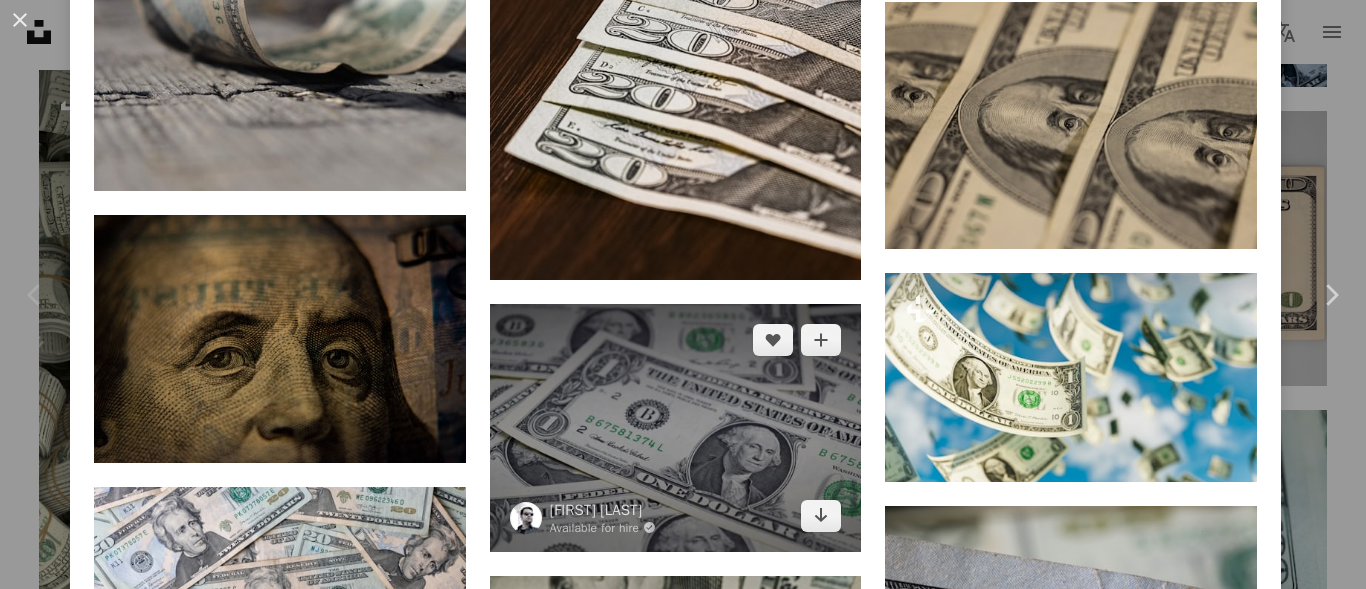 click at bounding box center [676, 428] 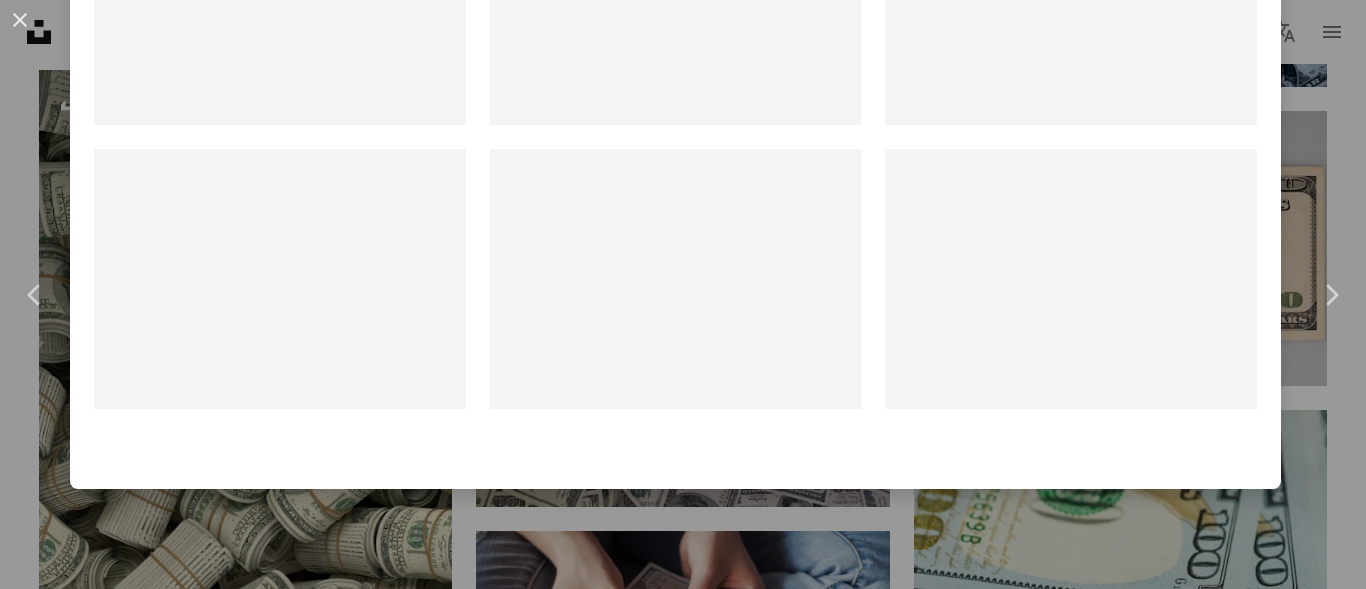 scroll, scrollTop: 0, scrollLeft: 0, axis: both 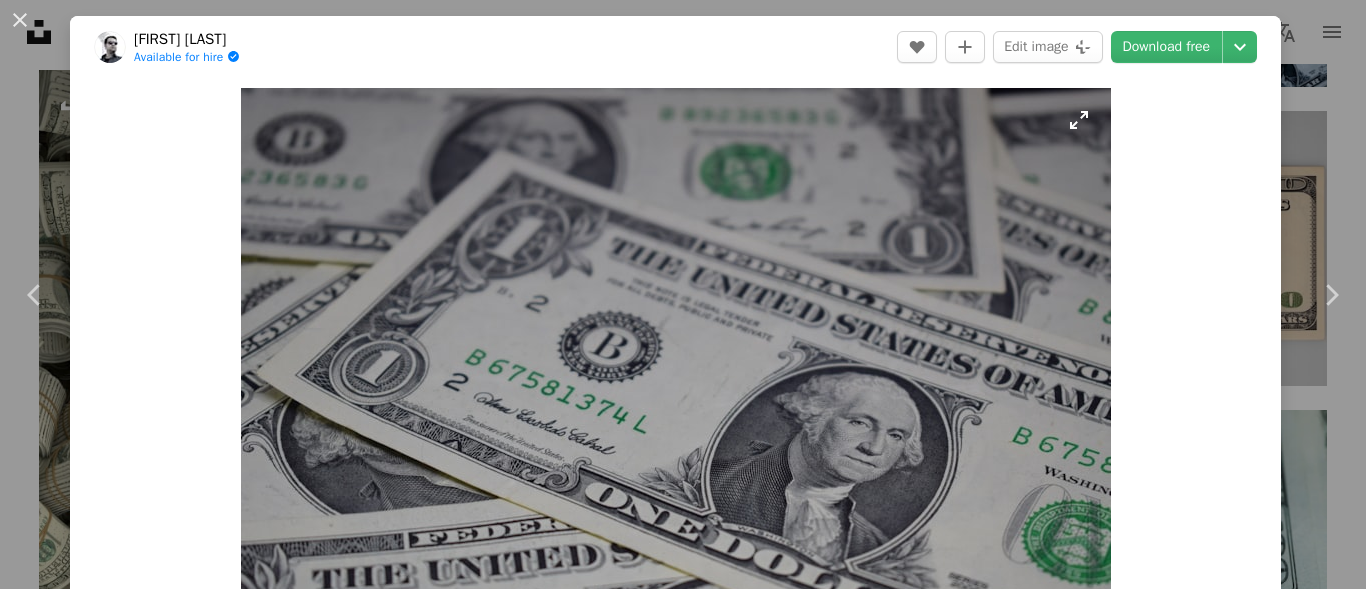click at bounding box center (676, 378) 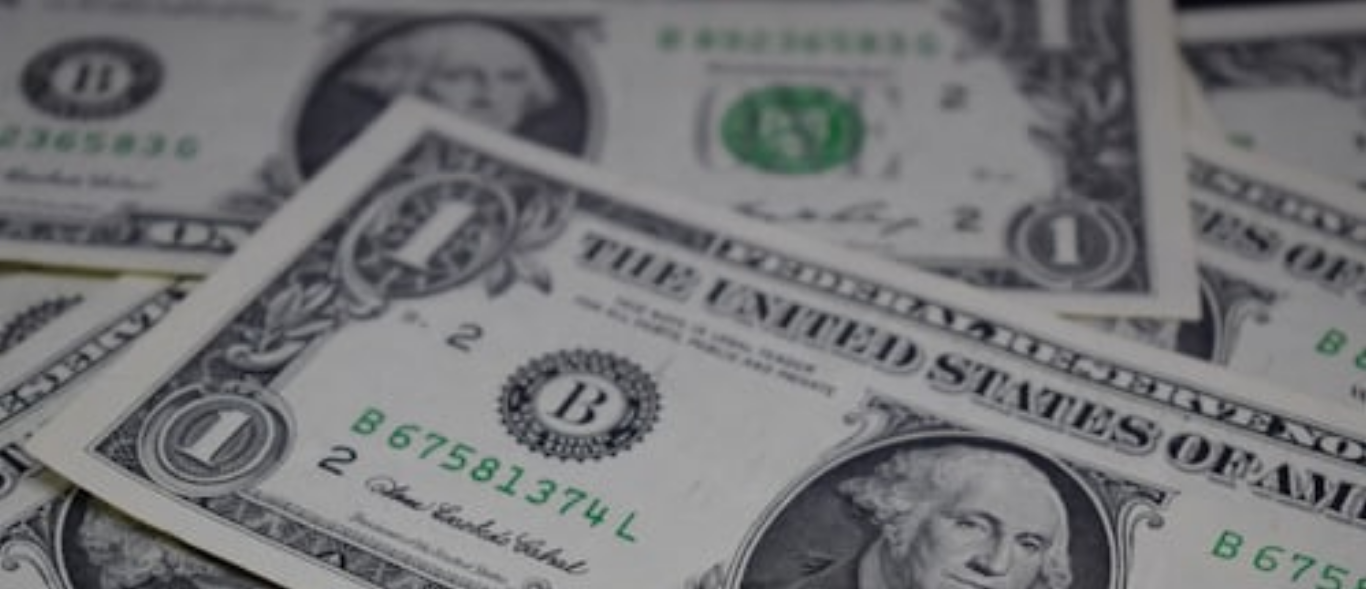 click at bounding box center [683, 454] 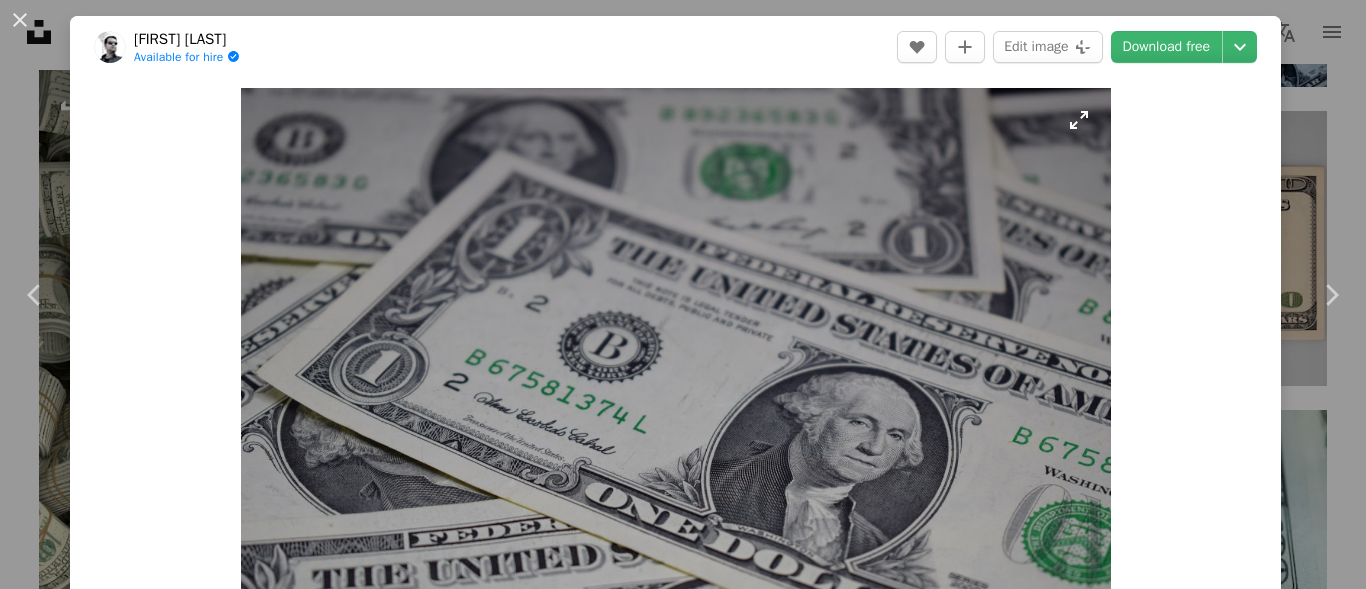 scroll, scrollTop: 79, scrollLeft: 0, axis: vertical 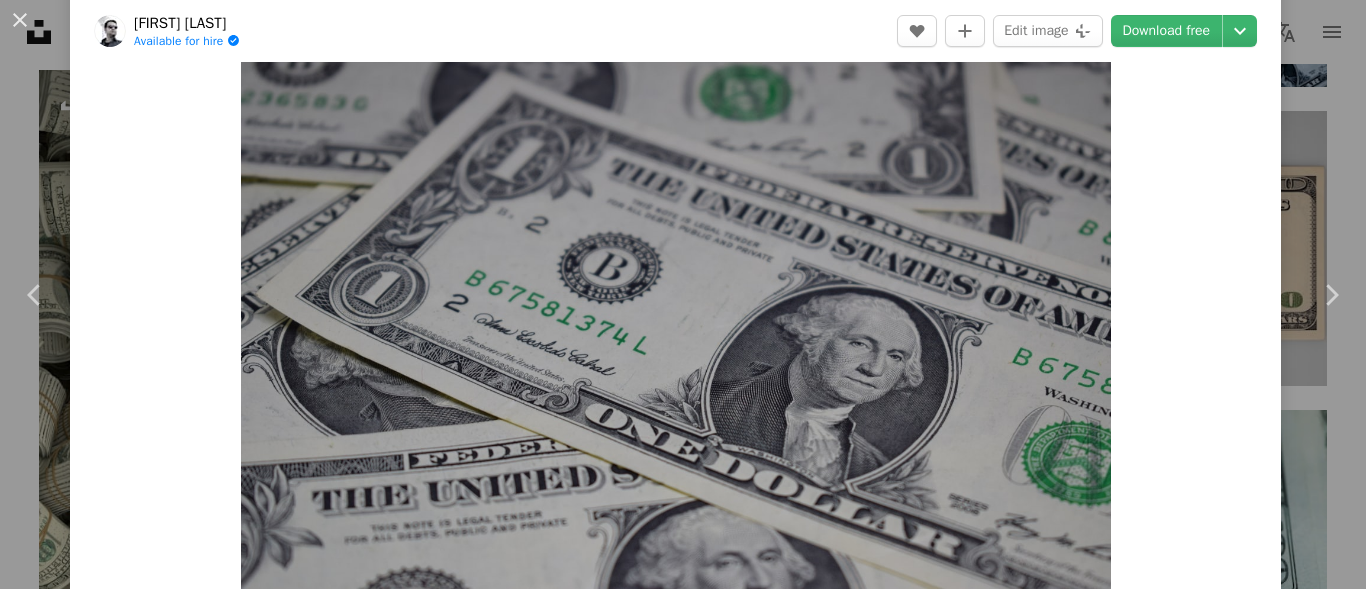click at bounding box center [676, 299] 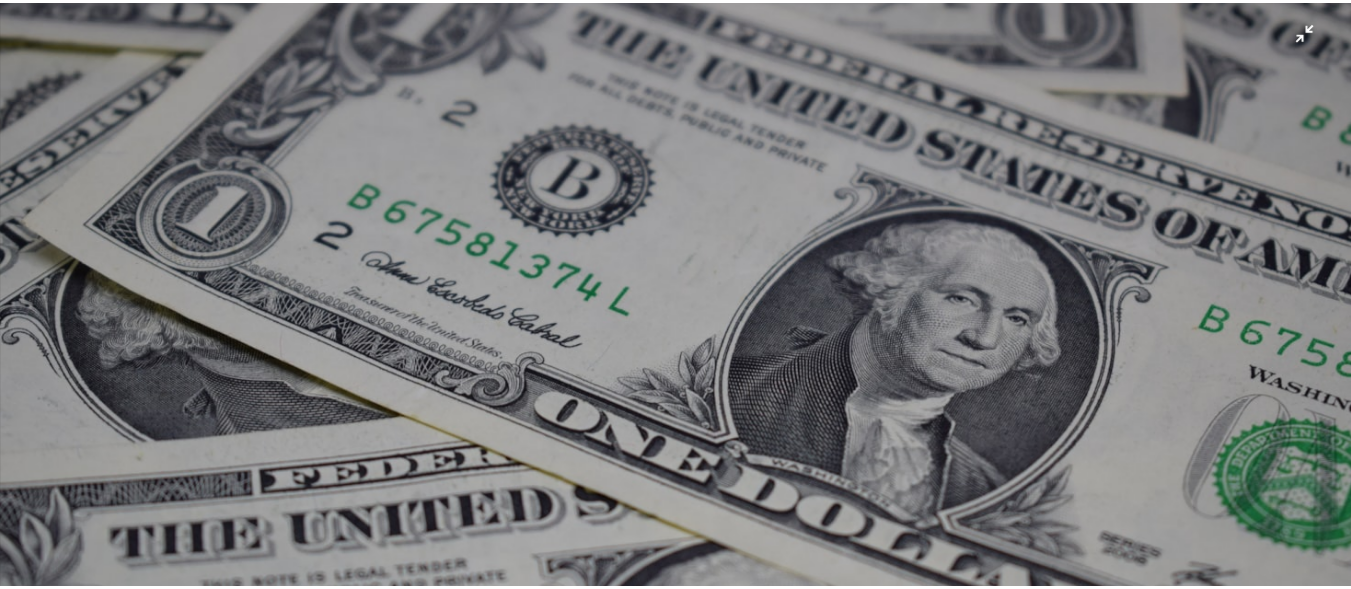 scroll, scrollTop: 301, scrollLeft: 0, axis: vertical 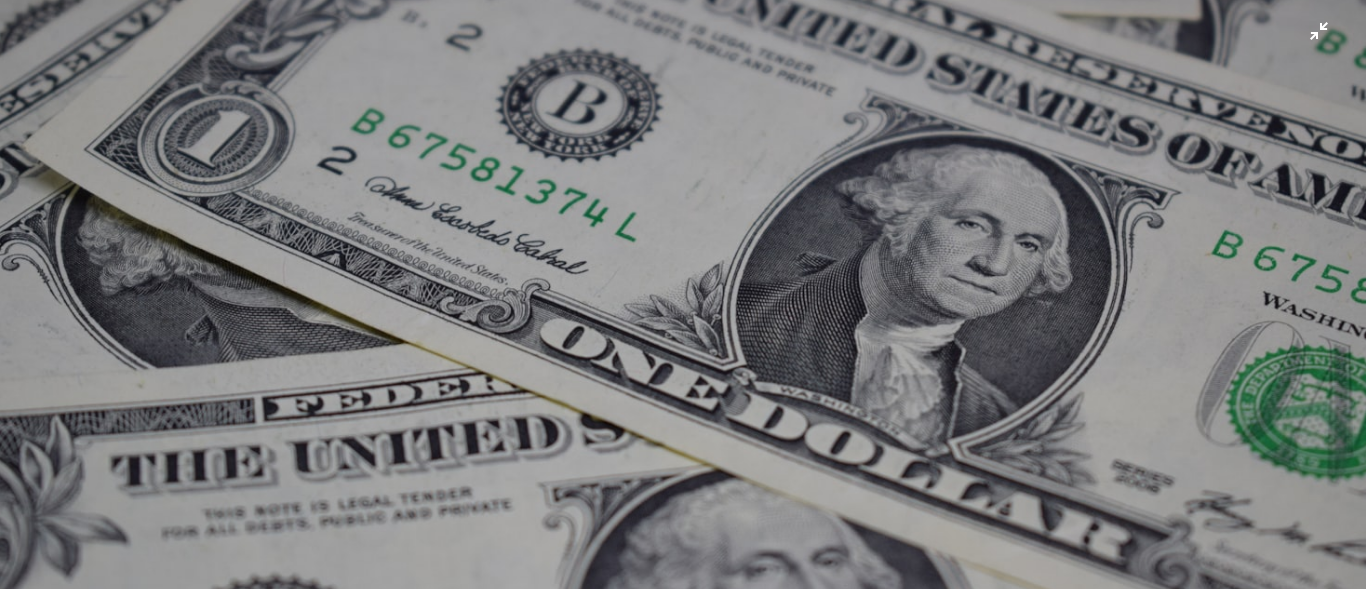 click at bounding box center [683, 154] 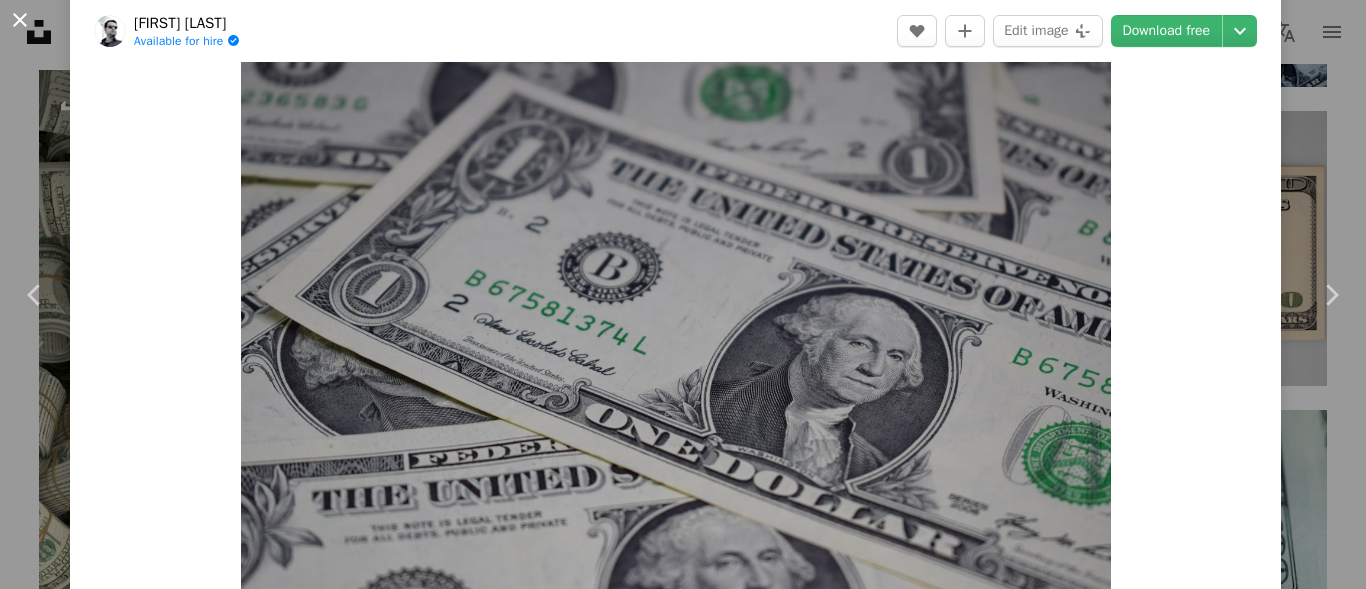 click on "An X shape" at bounding box center (20, 20) 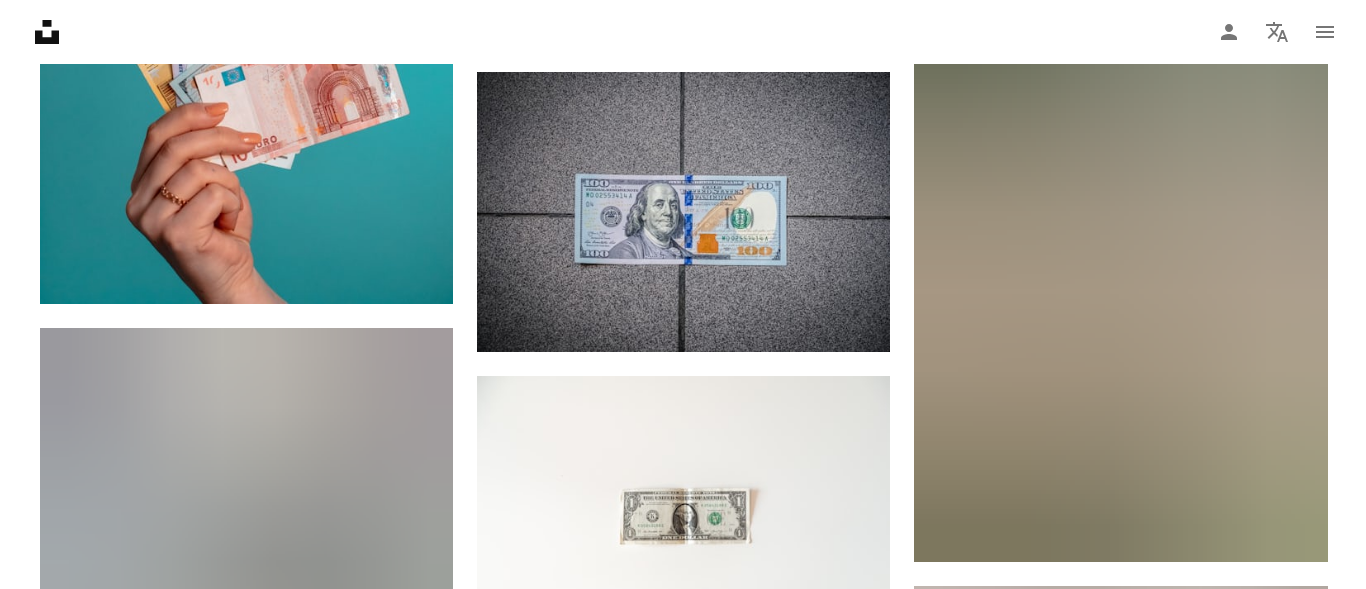 scroll, scrollTop: 5900, scrollLeft: 0, axis: vertical 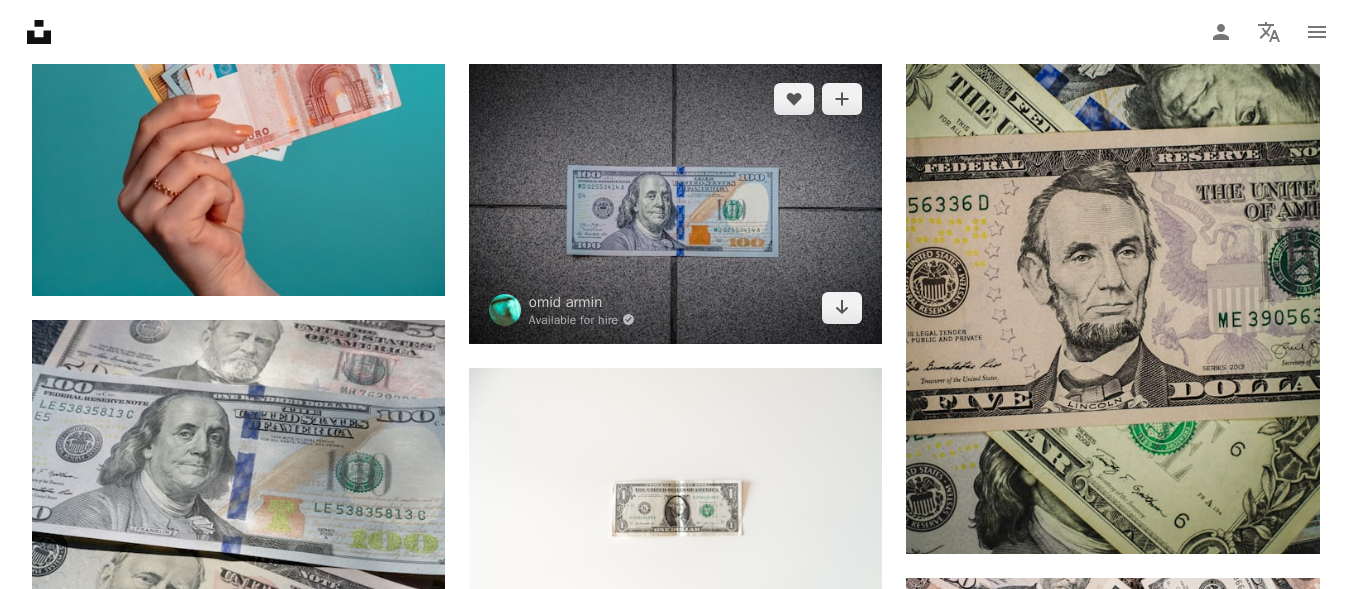 click at bounding box center [675, 203] 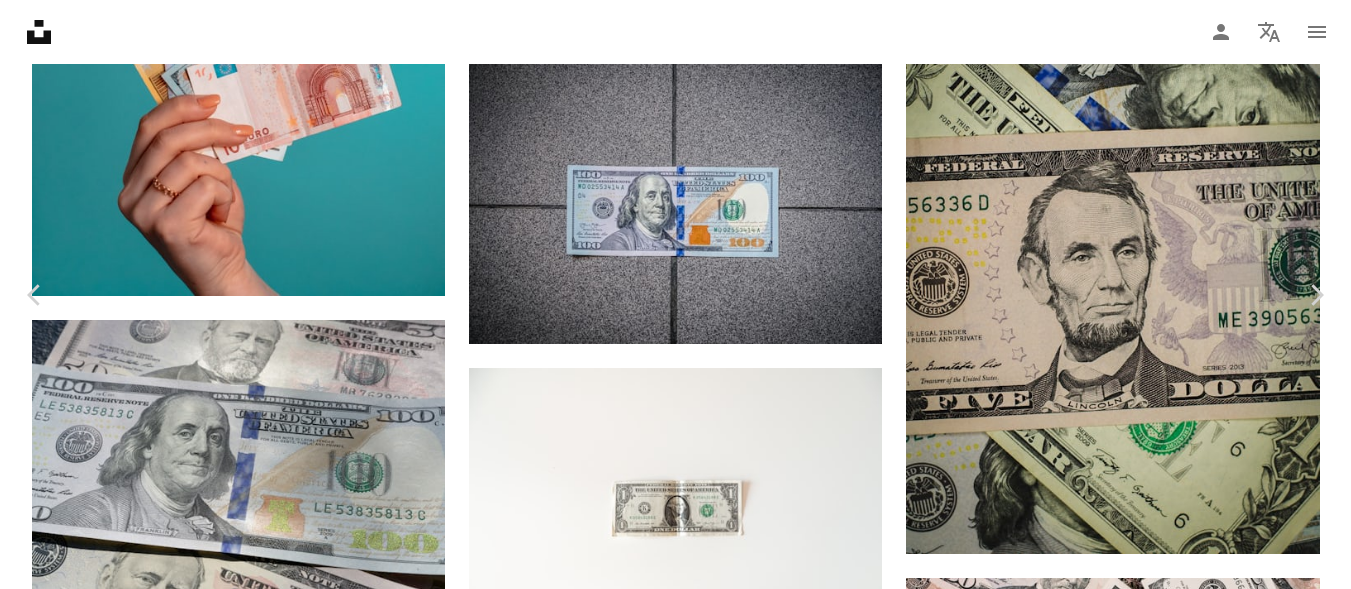 click at bounding box center [668, 5148] 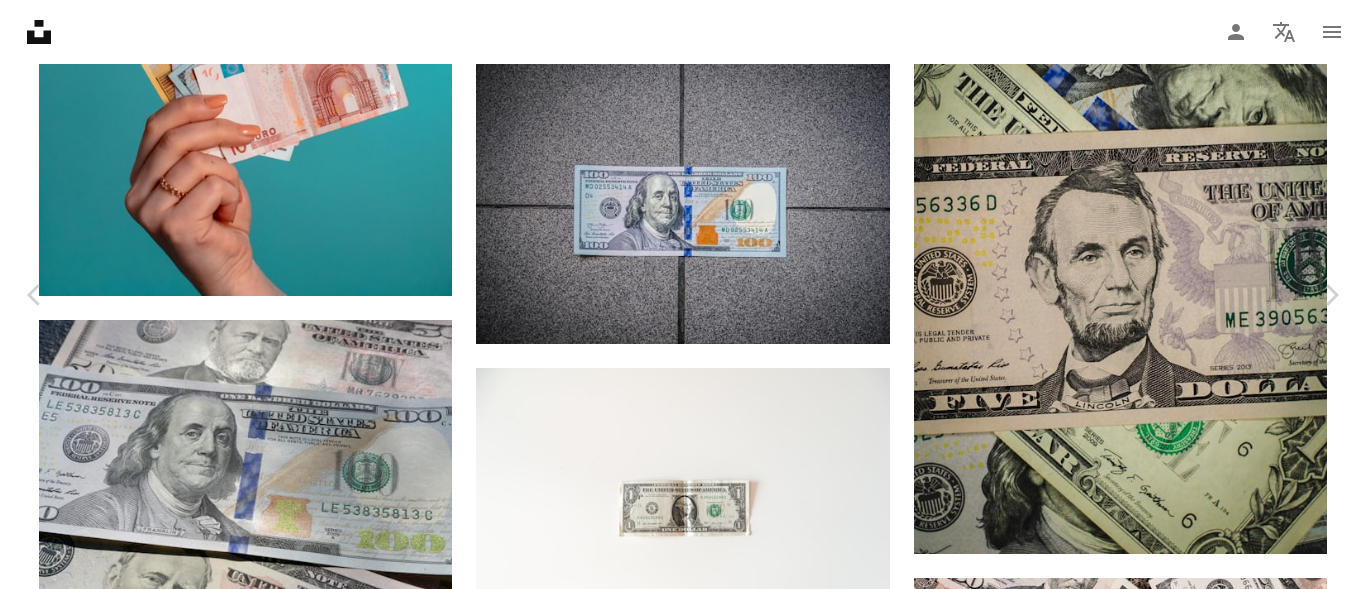 scroll, scrollTop: 79, scrollLeft: 0, axis: vertical 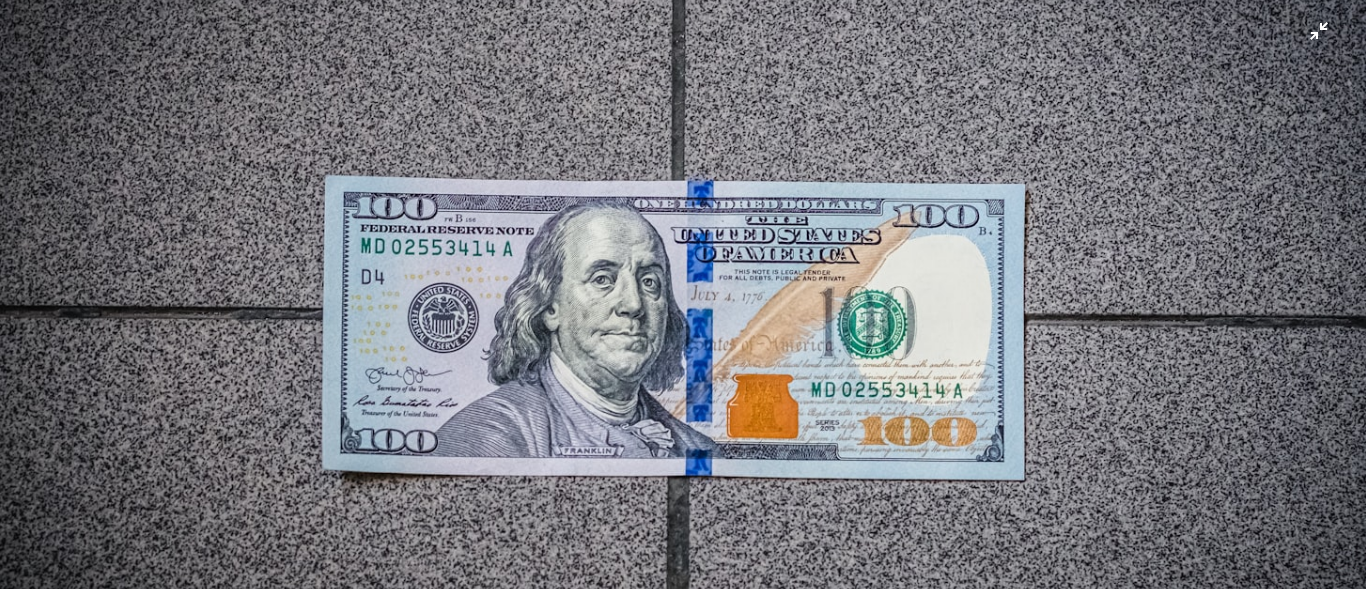 click at bounding box center (683, 302) 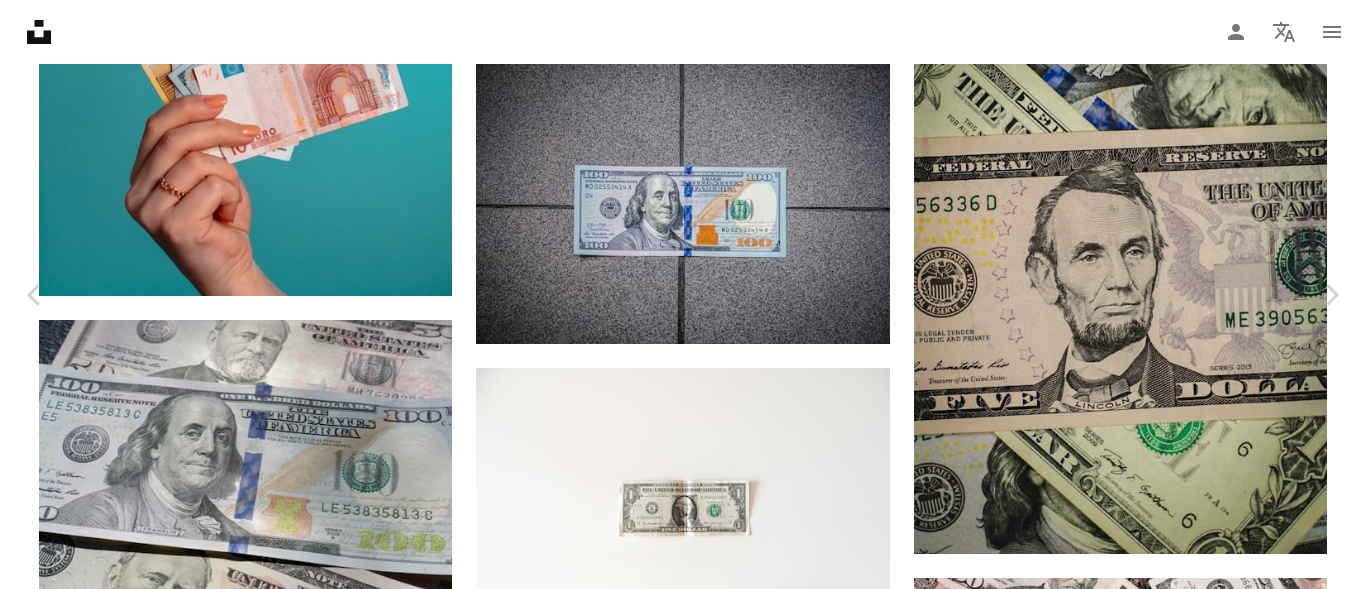 scroll, scrollTop: 6787, scrollLeft: 0, axis: vertical 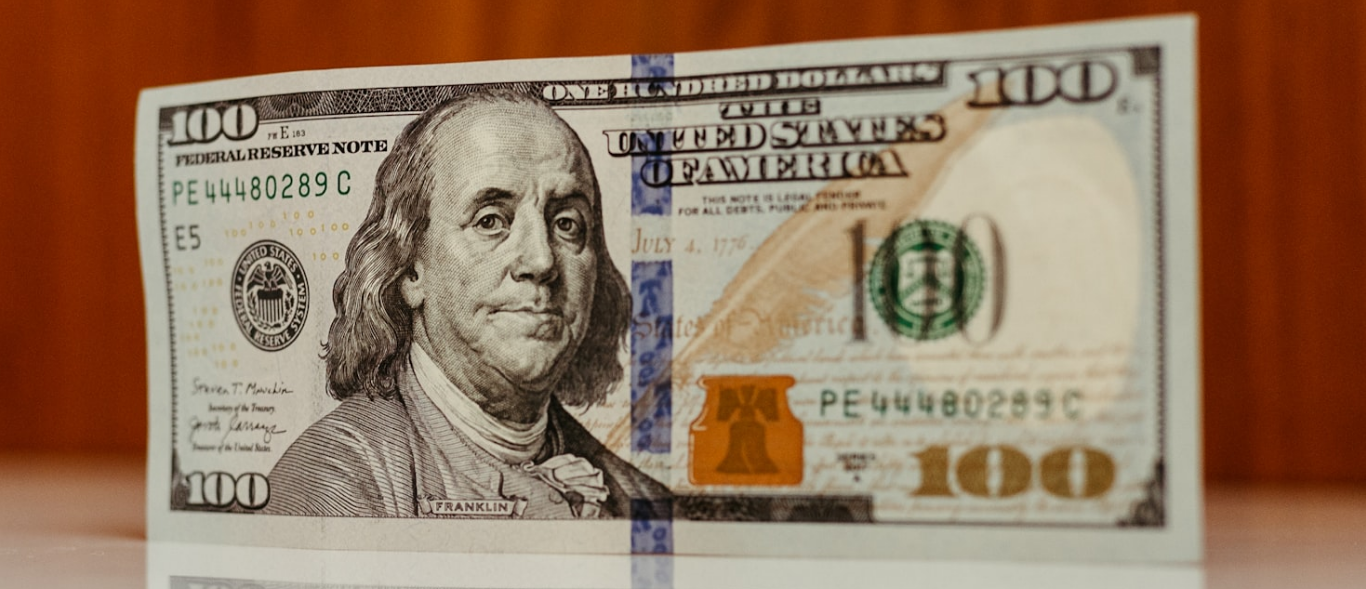 click at bounding box center (683, 303) 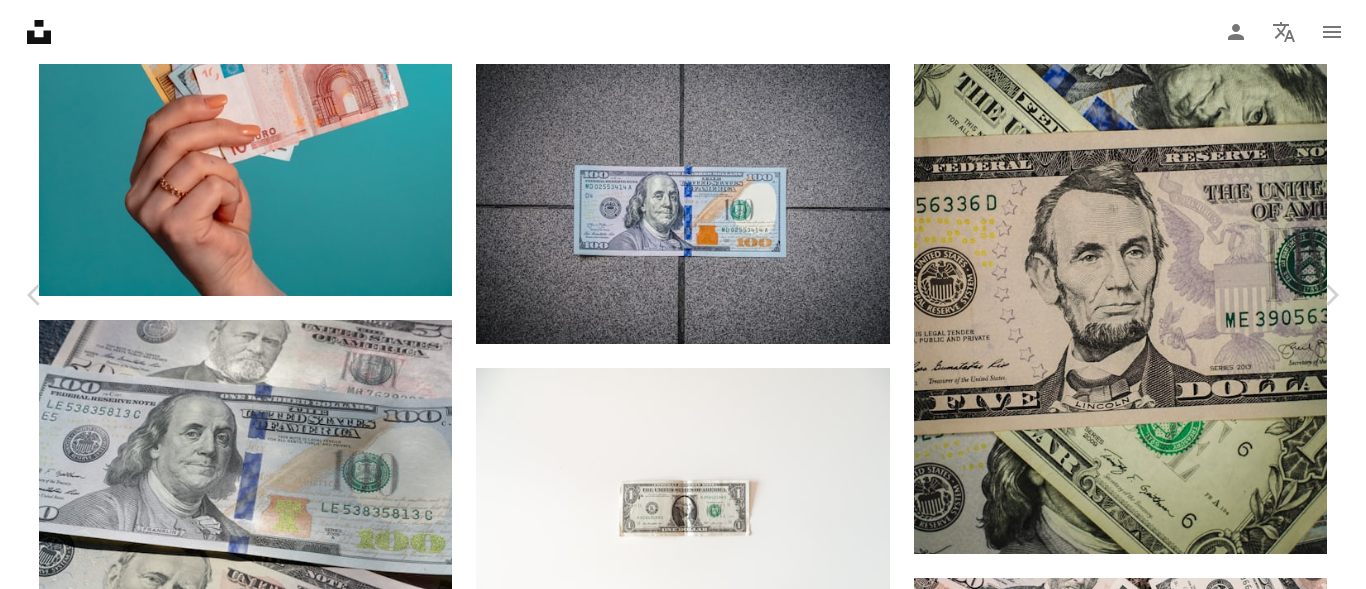 scroll, scrollTop: 79, scrollLeft: 0, axis: vertical 